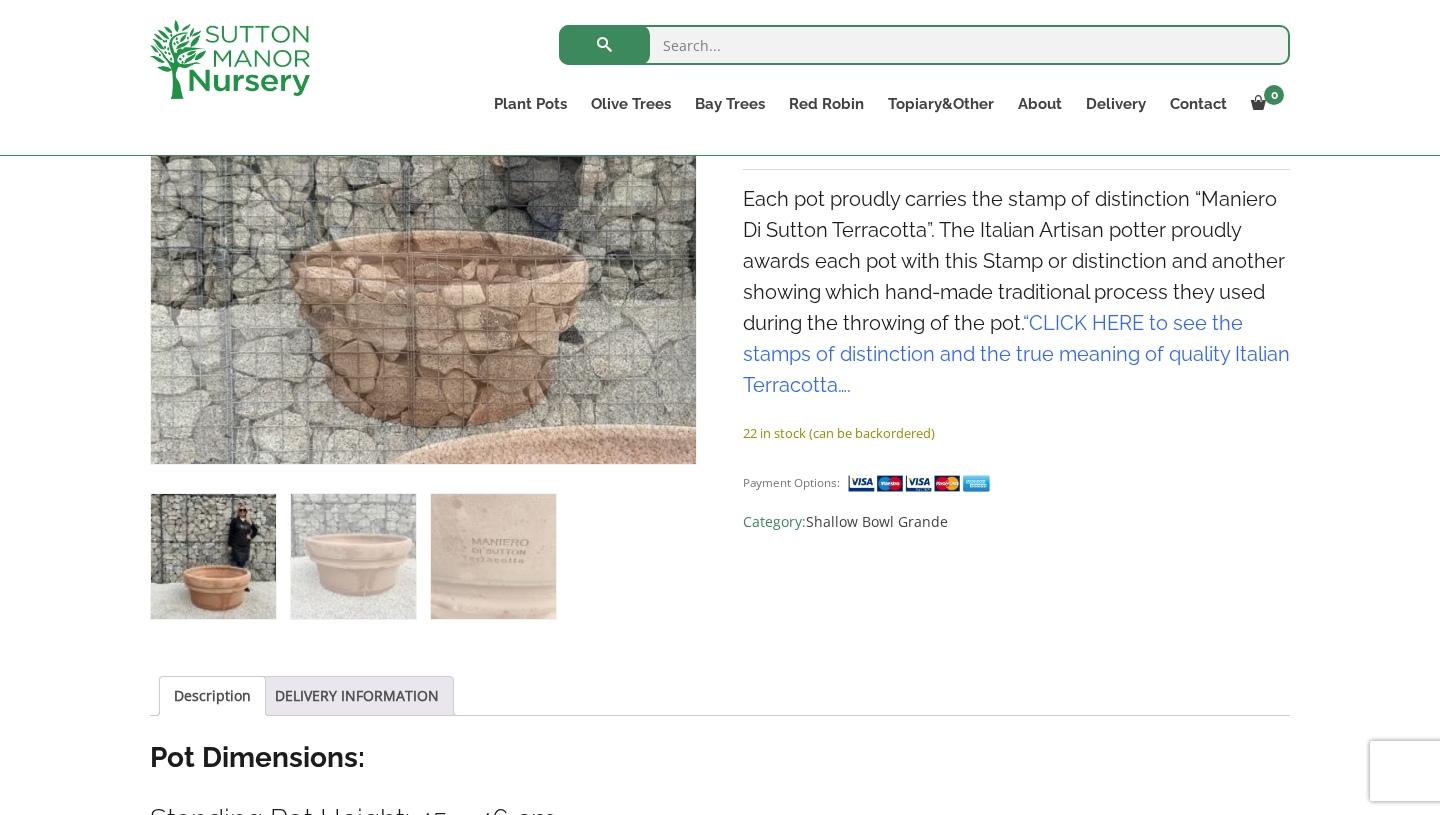 scroll, scrollTop: 579, scrollLeft: 0, axis: vertical 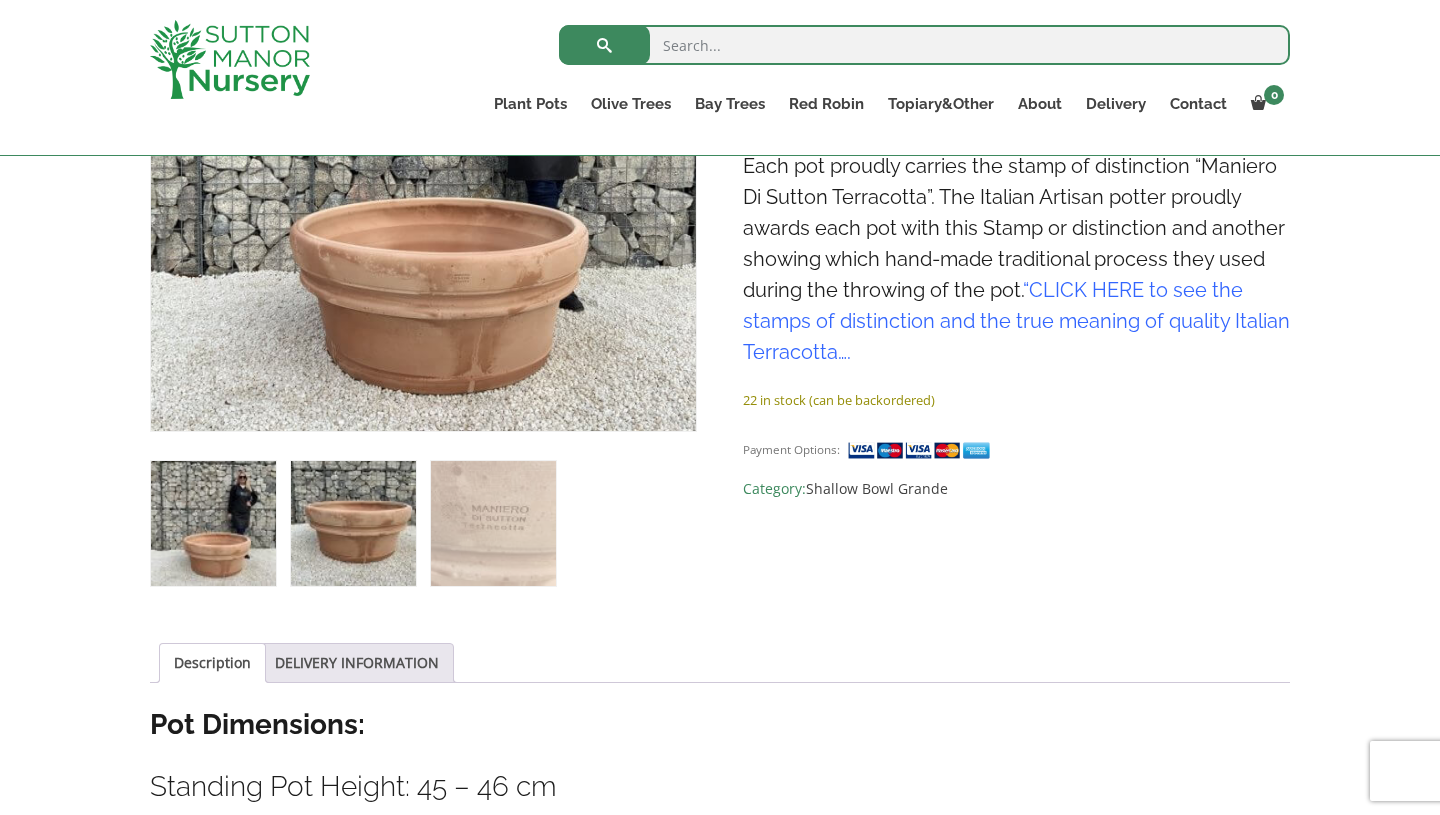 click at bounding box center [353, 523] 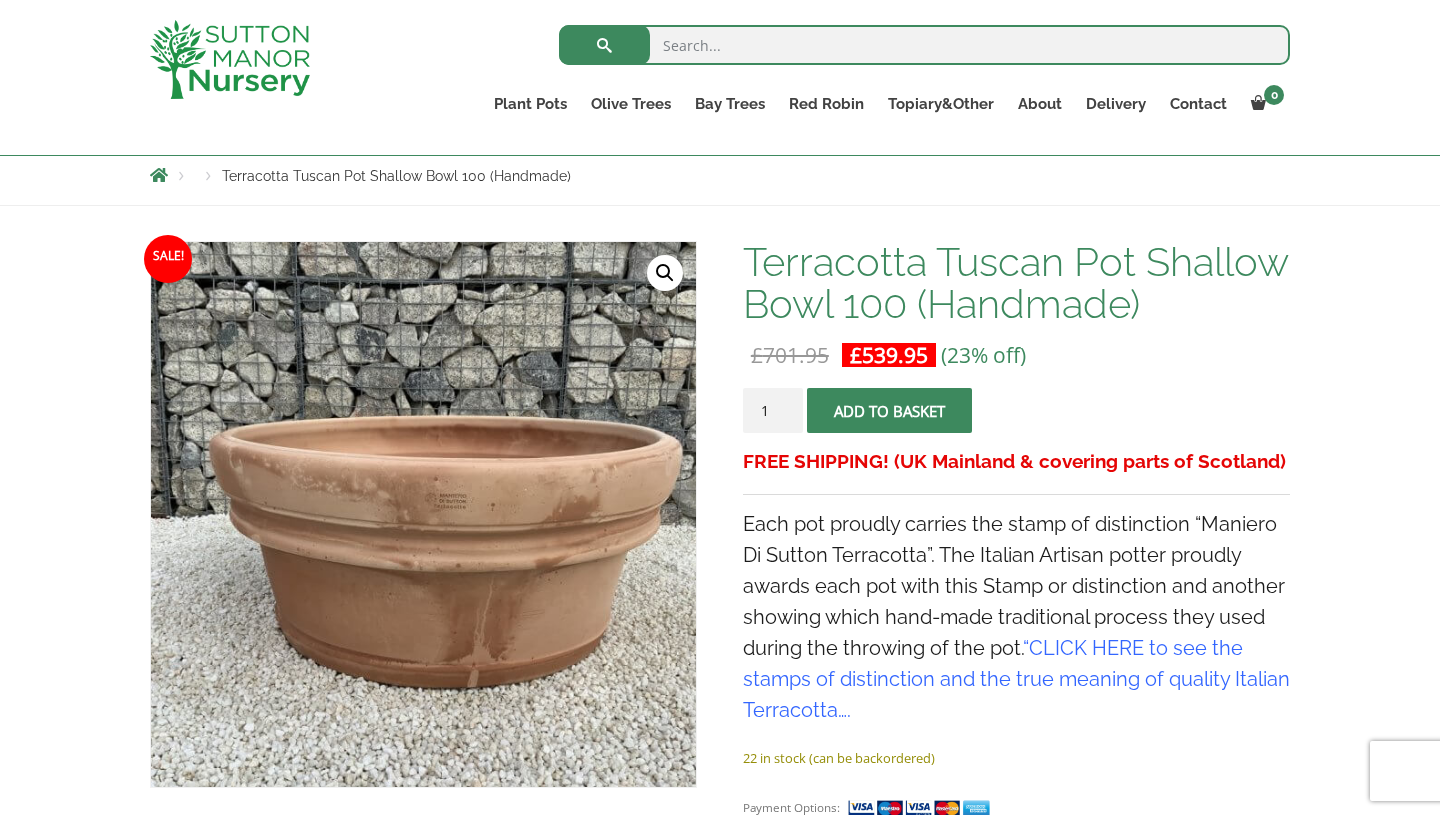 scroll, scrollTop: 0, scrollLeft: 0, axis: both 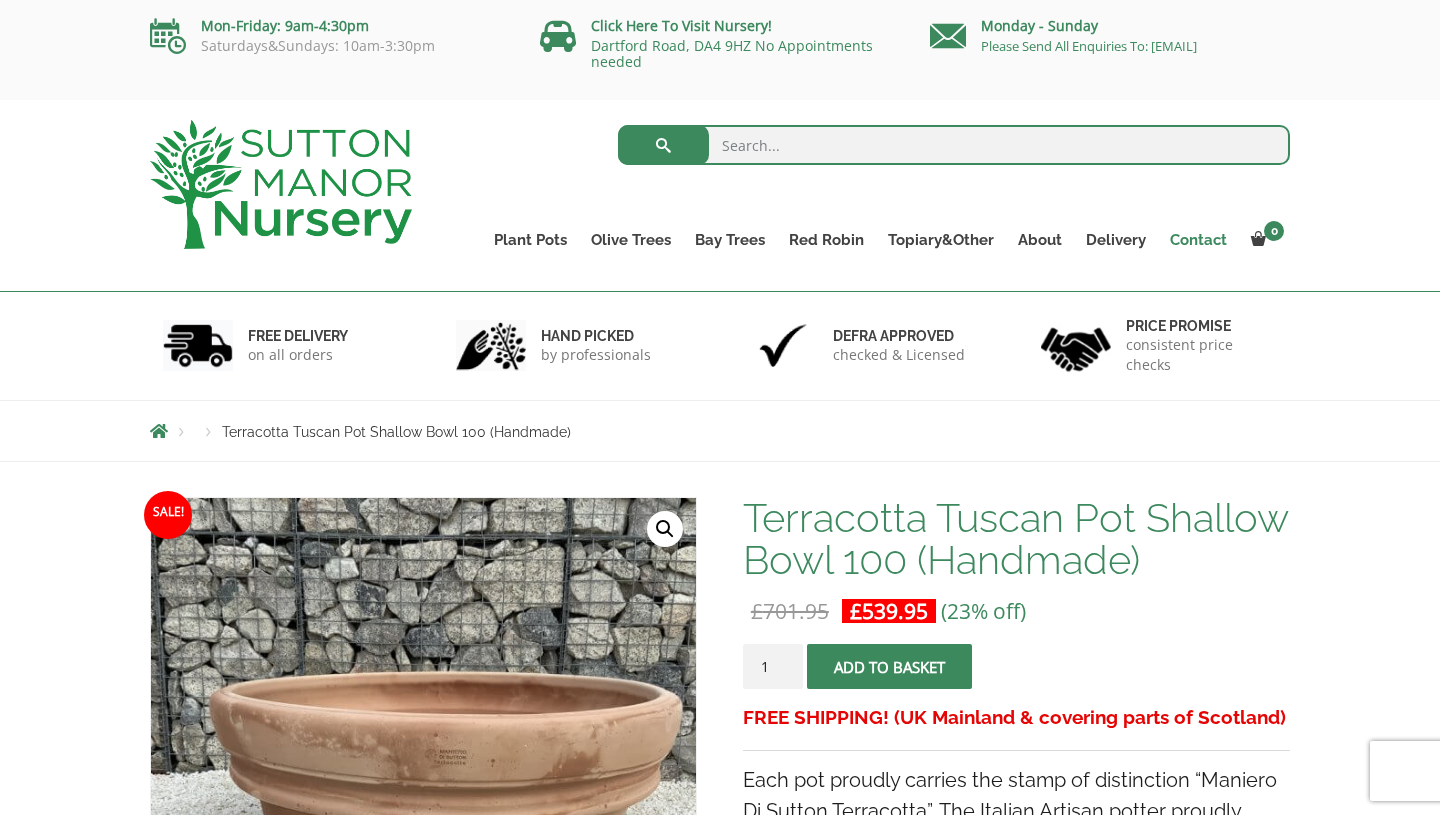 click on "Contact" at bounding box center (1198, 240) 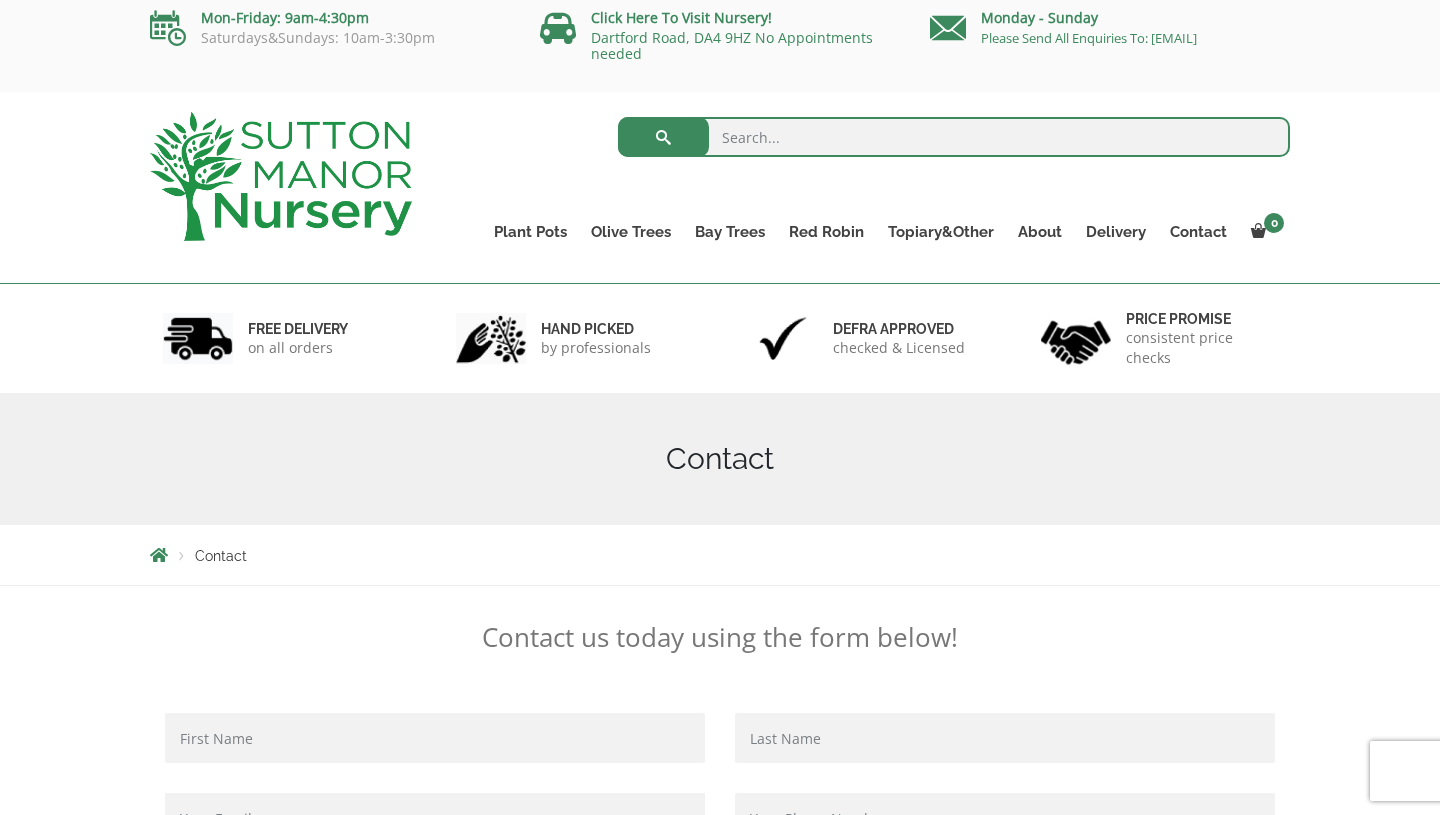 scroll, scrollTop: 0, scrollLeft: 0, axis: both 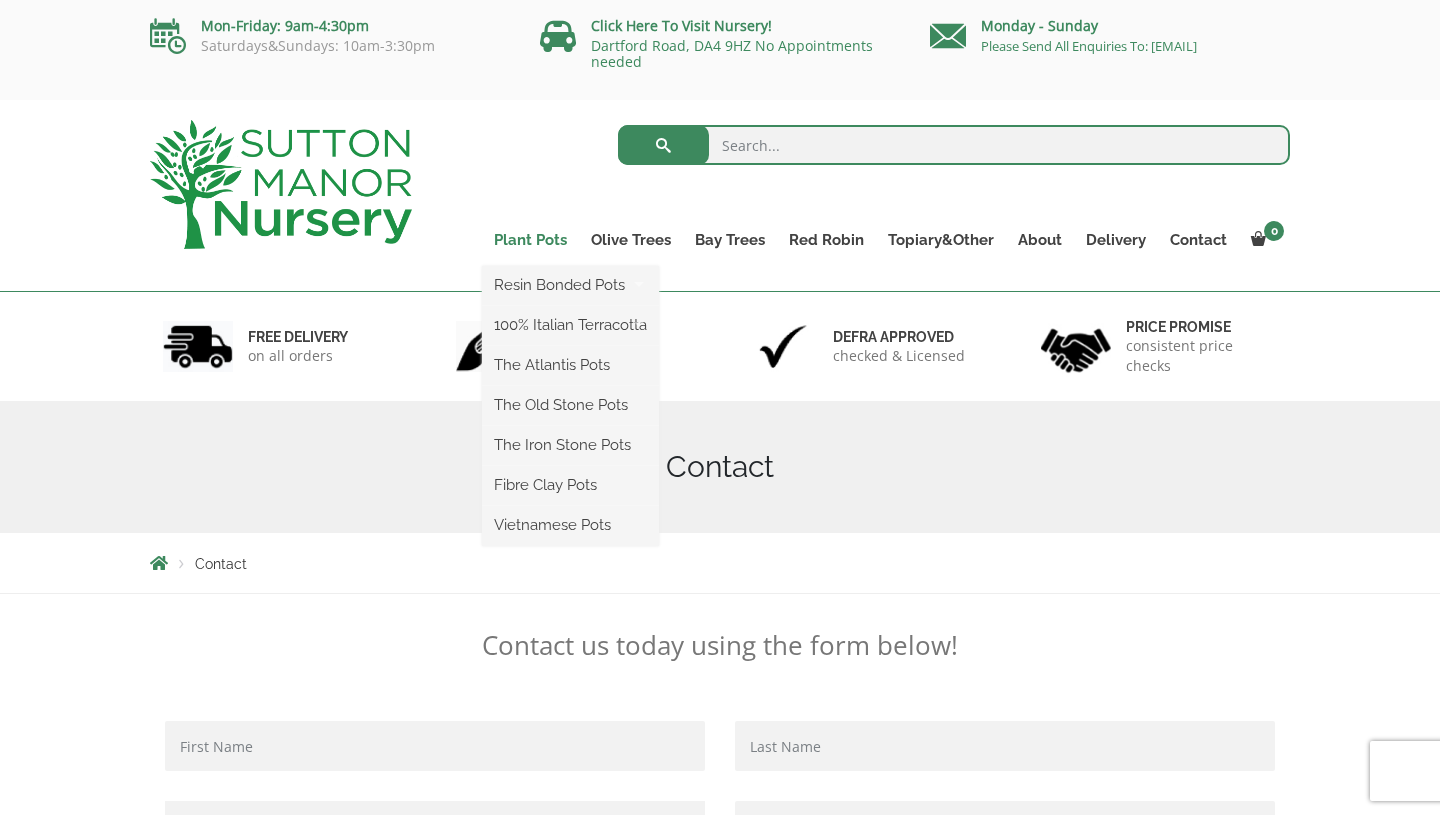 click on "Plant Pots" at bounding box center [530, 240] 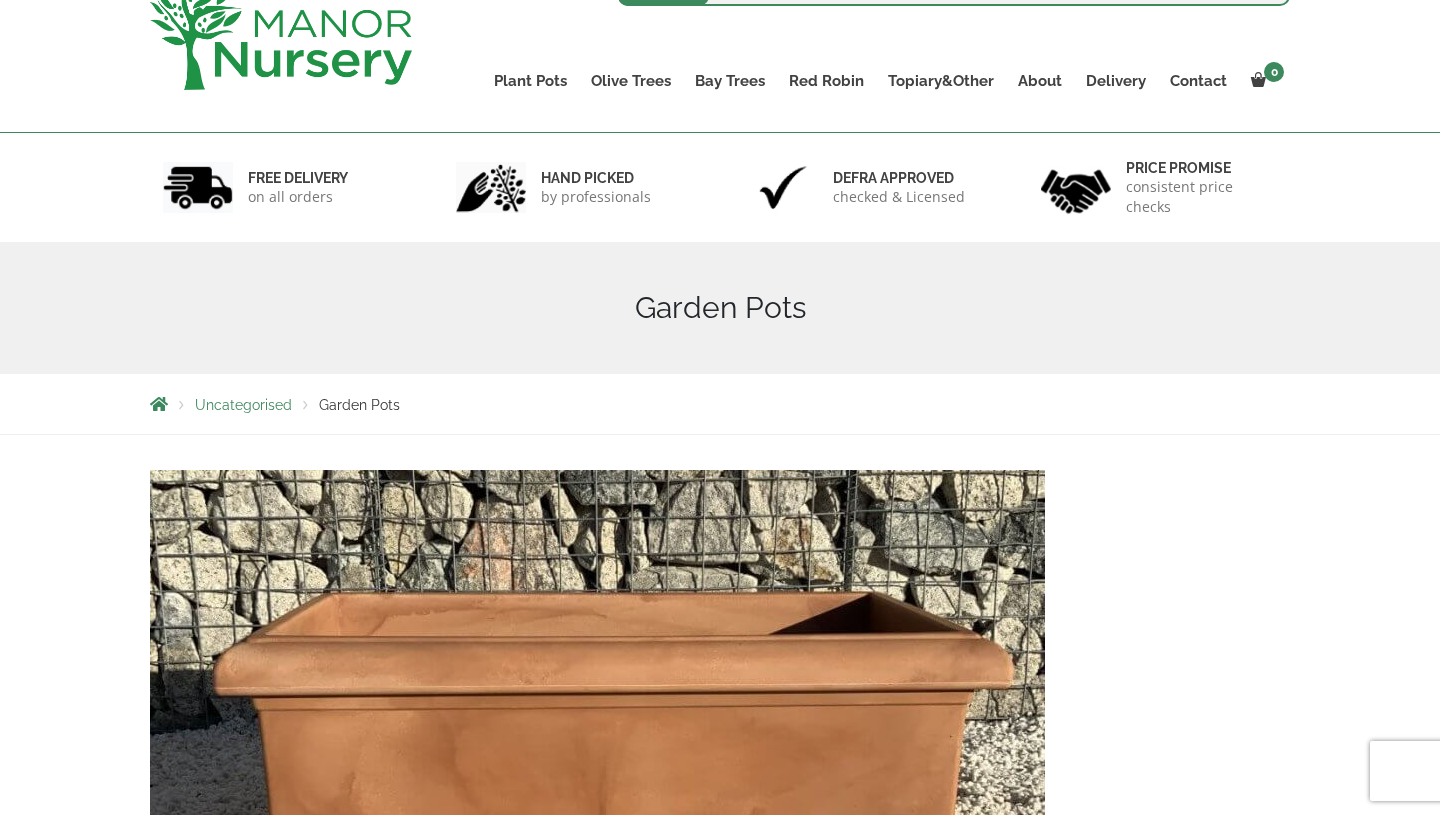 scroll, scrollTop: 0, scrollLeft: 0, axis: both 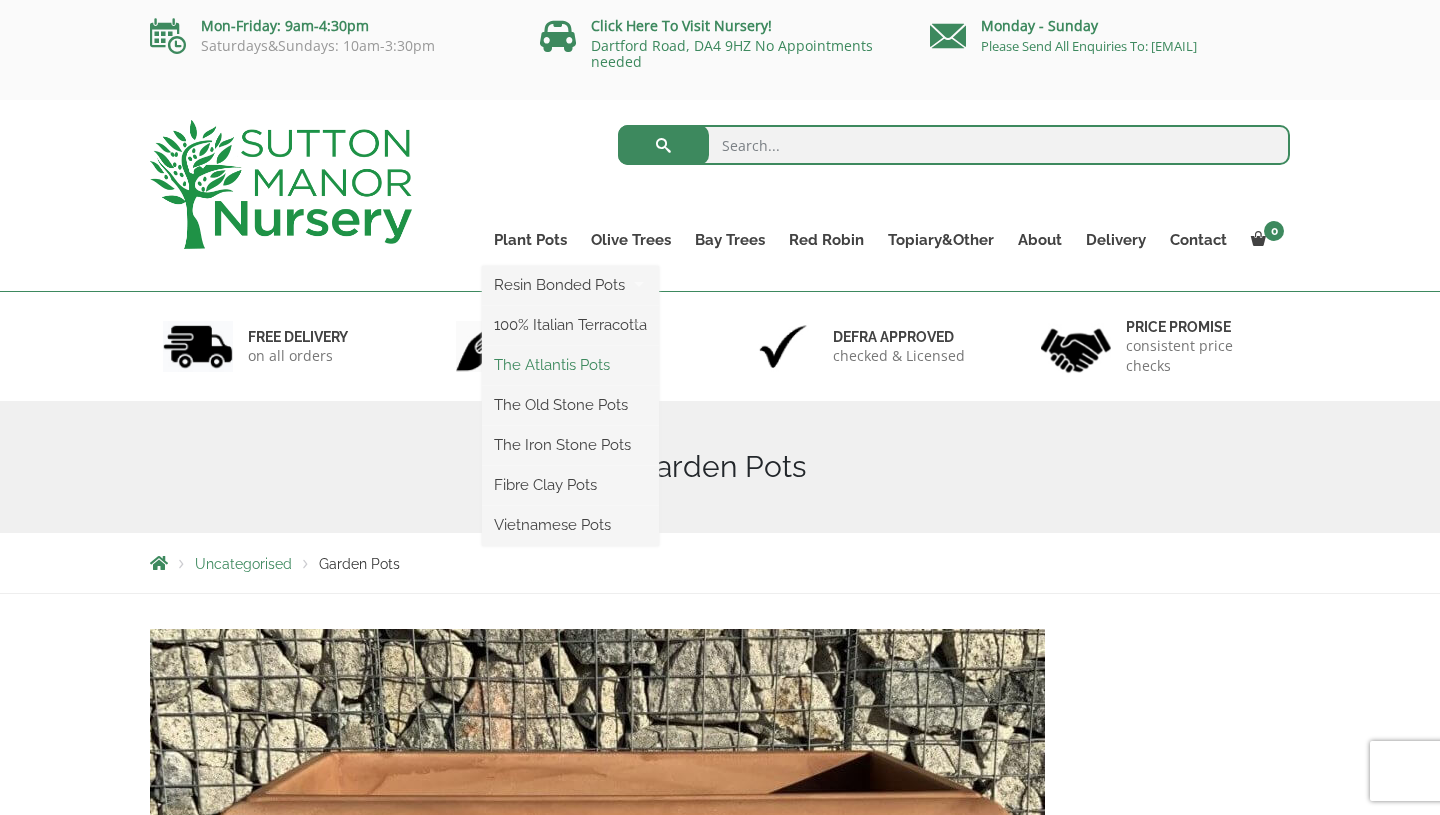 click on "The Atlantis Pots" at bounding box center [570, 365] 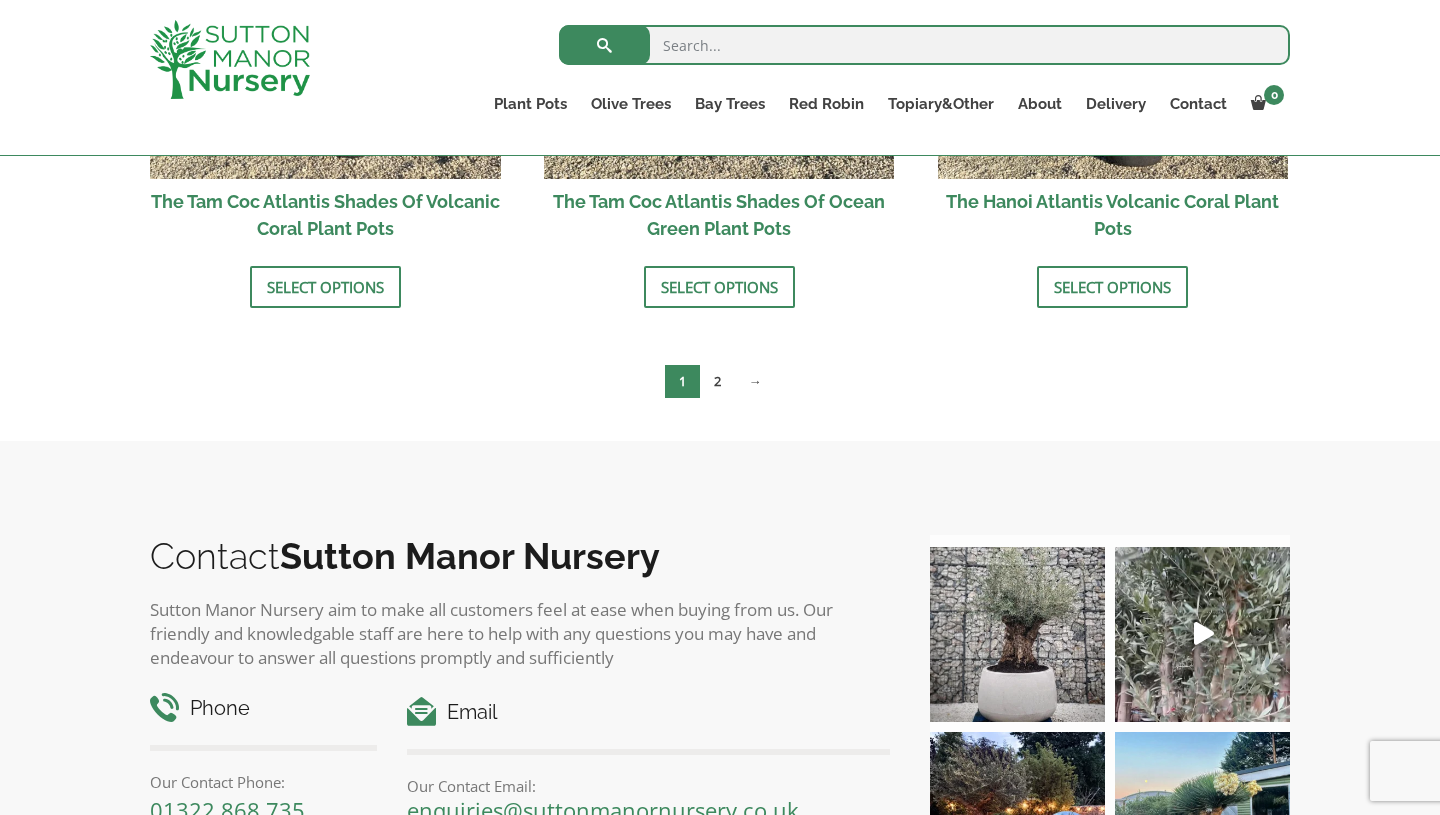 scroll, scrollTop: 2043, scrollLeft: 0, axis: vertical 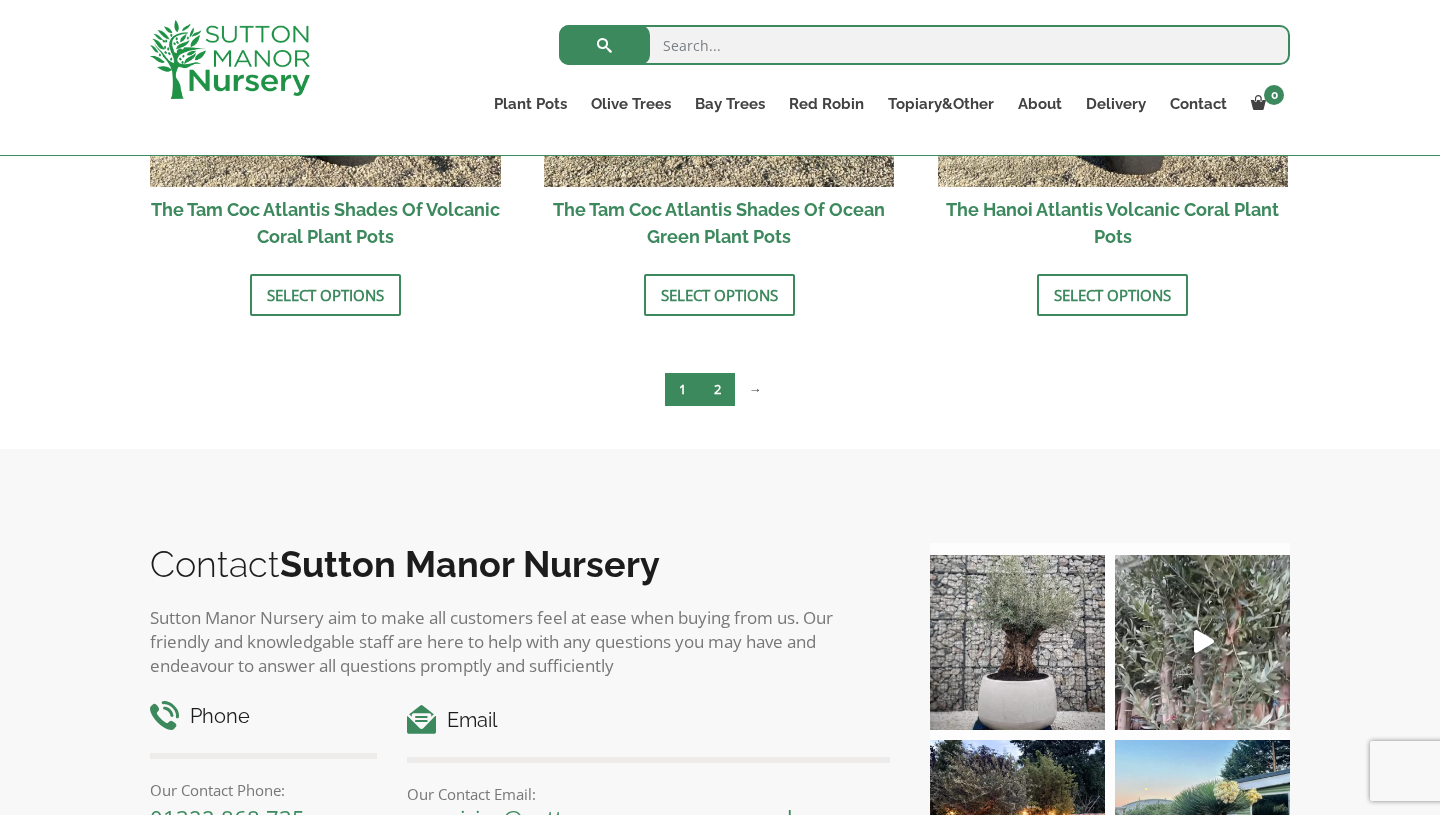 click on "2" at bounding box center (717, 389) 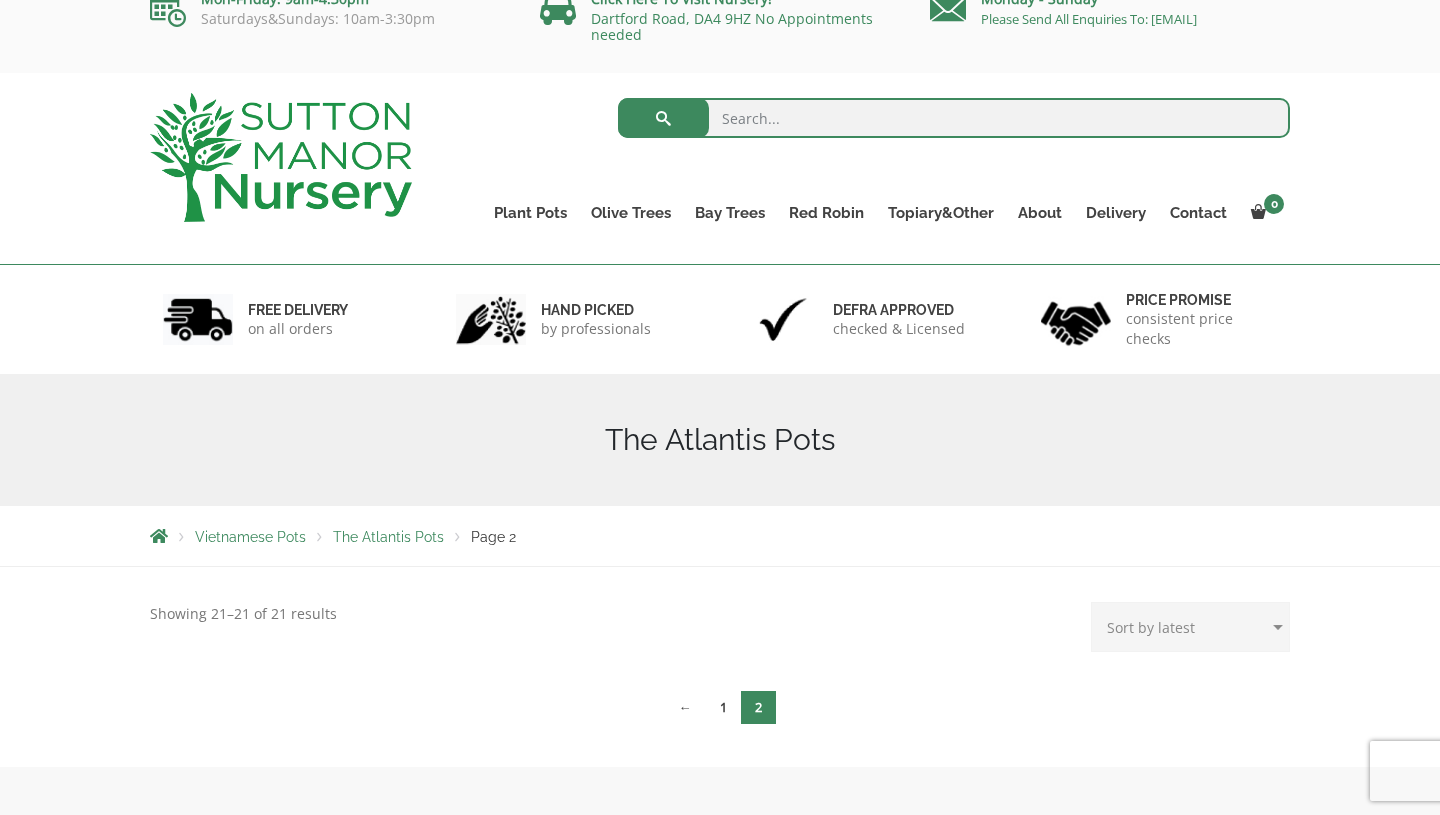 scroll, scrollTop: 0, scrollLeft: 0, axis: both 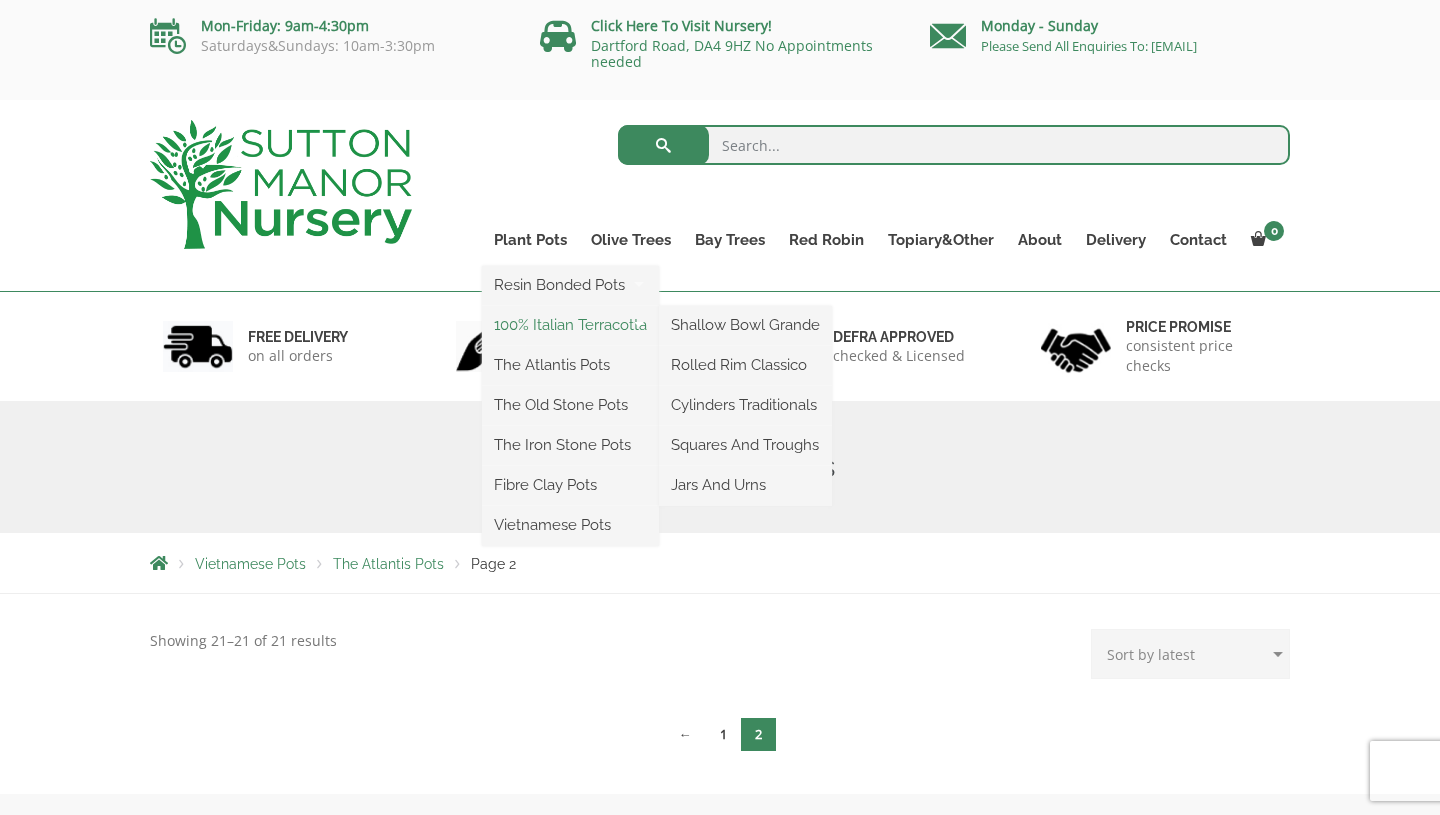click on "100% Italian Terracotta" at bounding box center (570, 325) 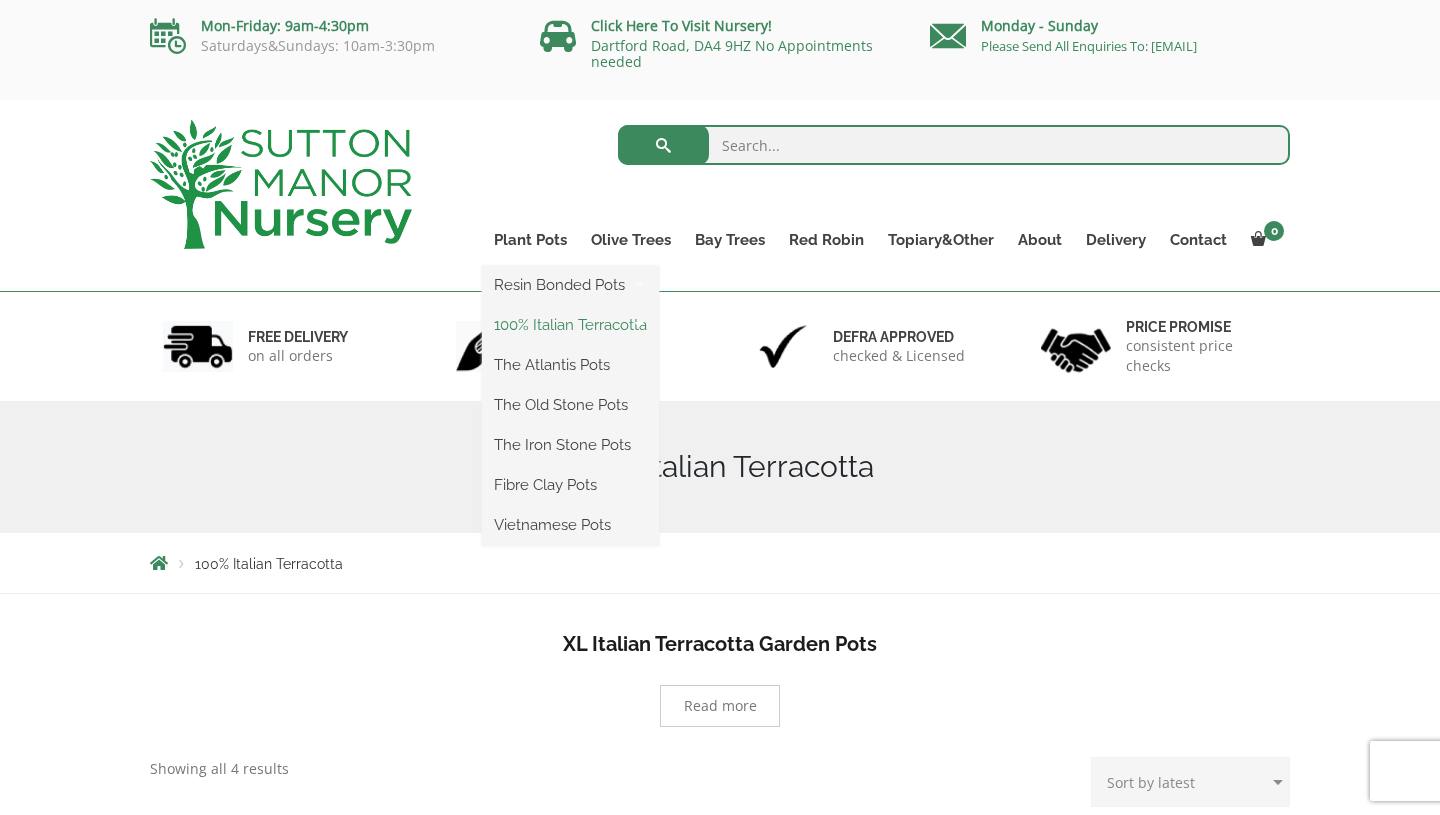 scroll, scrollTop: 0, scrollLeft: 0, axis: both 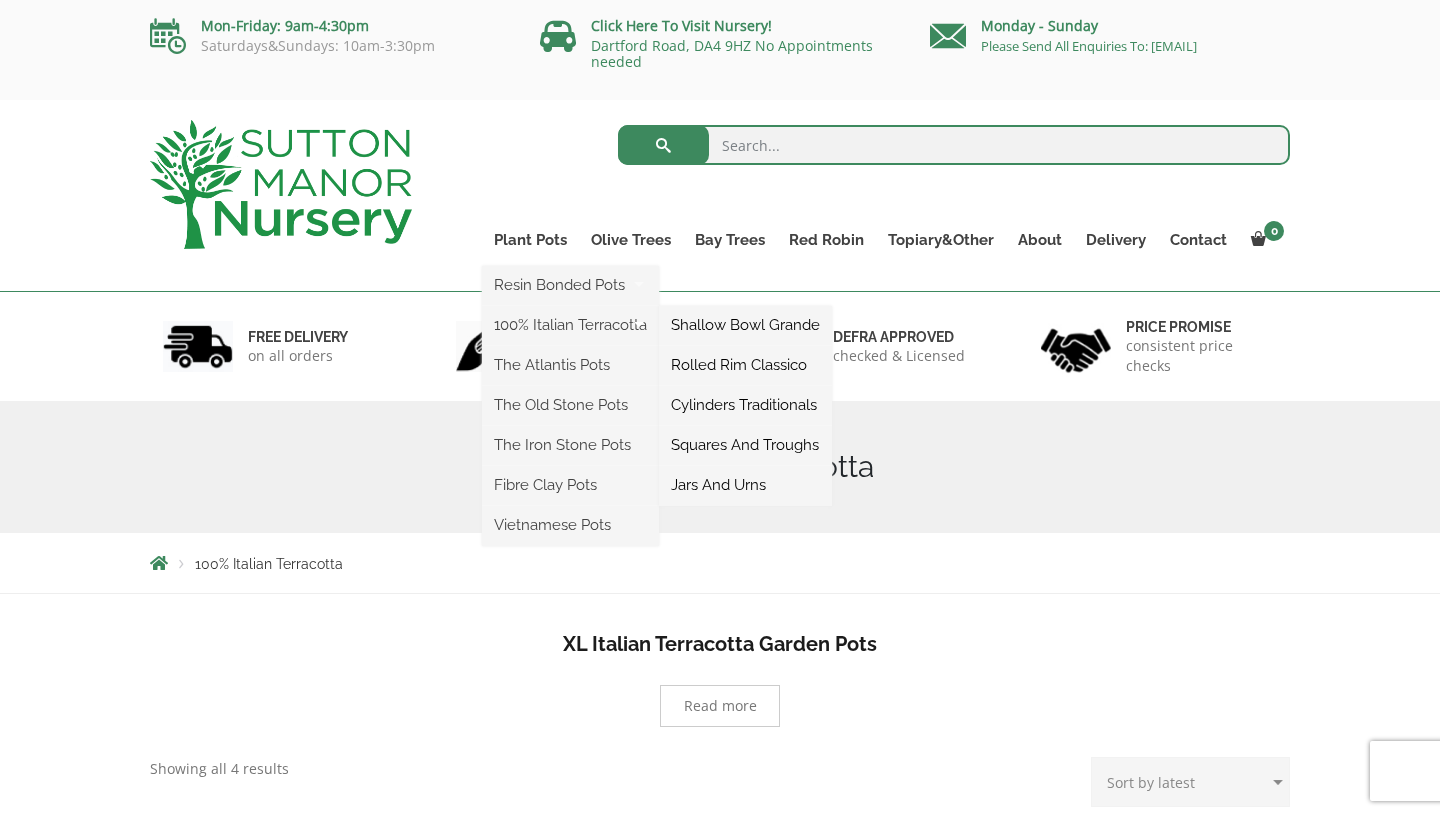 click on "Shallow Bowl Grande" at bounding box center [745, 325] 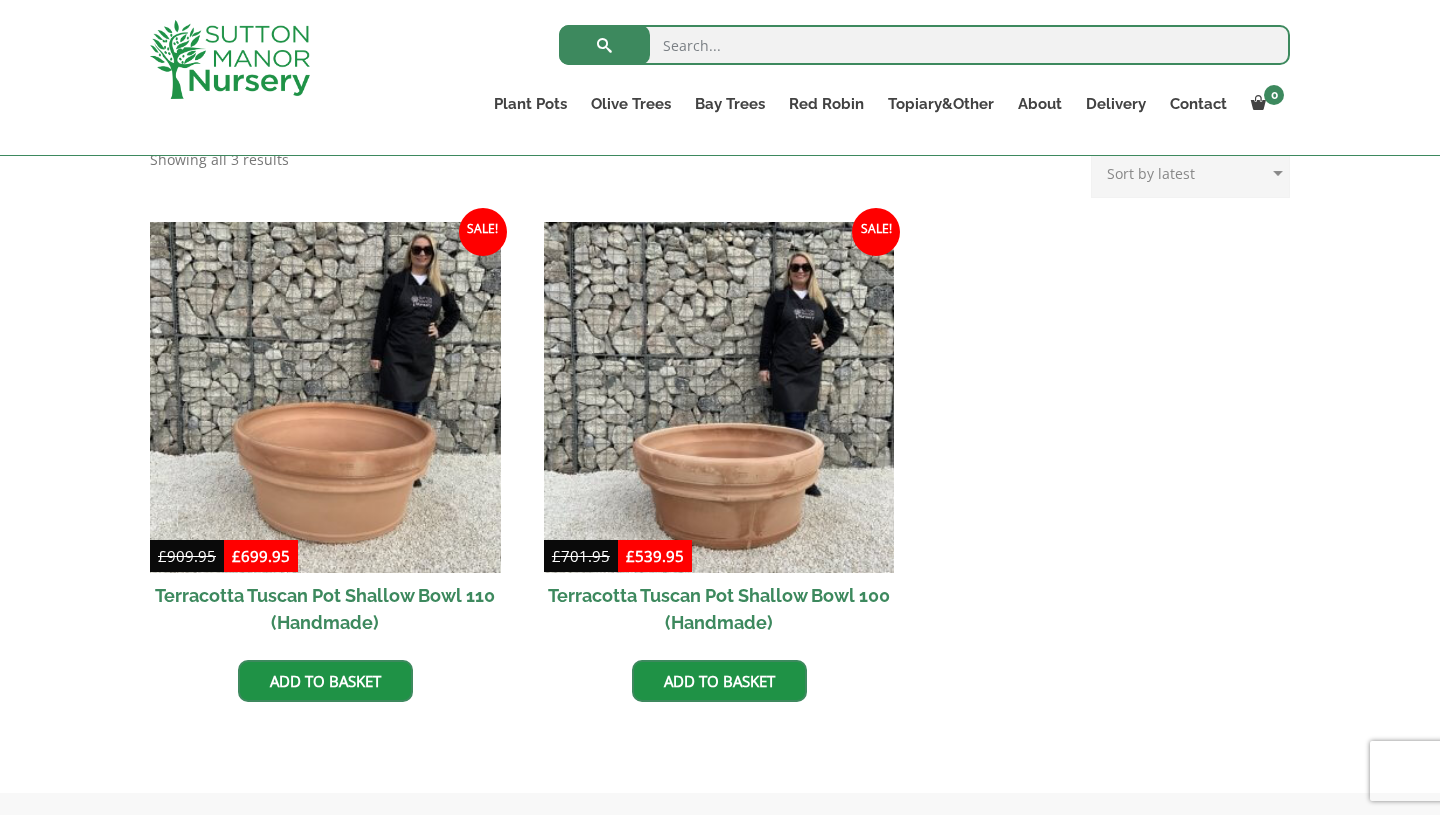 scroll, scrollTop: 841, scrollLeft: 0, axis: vertical 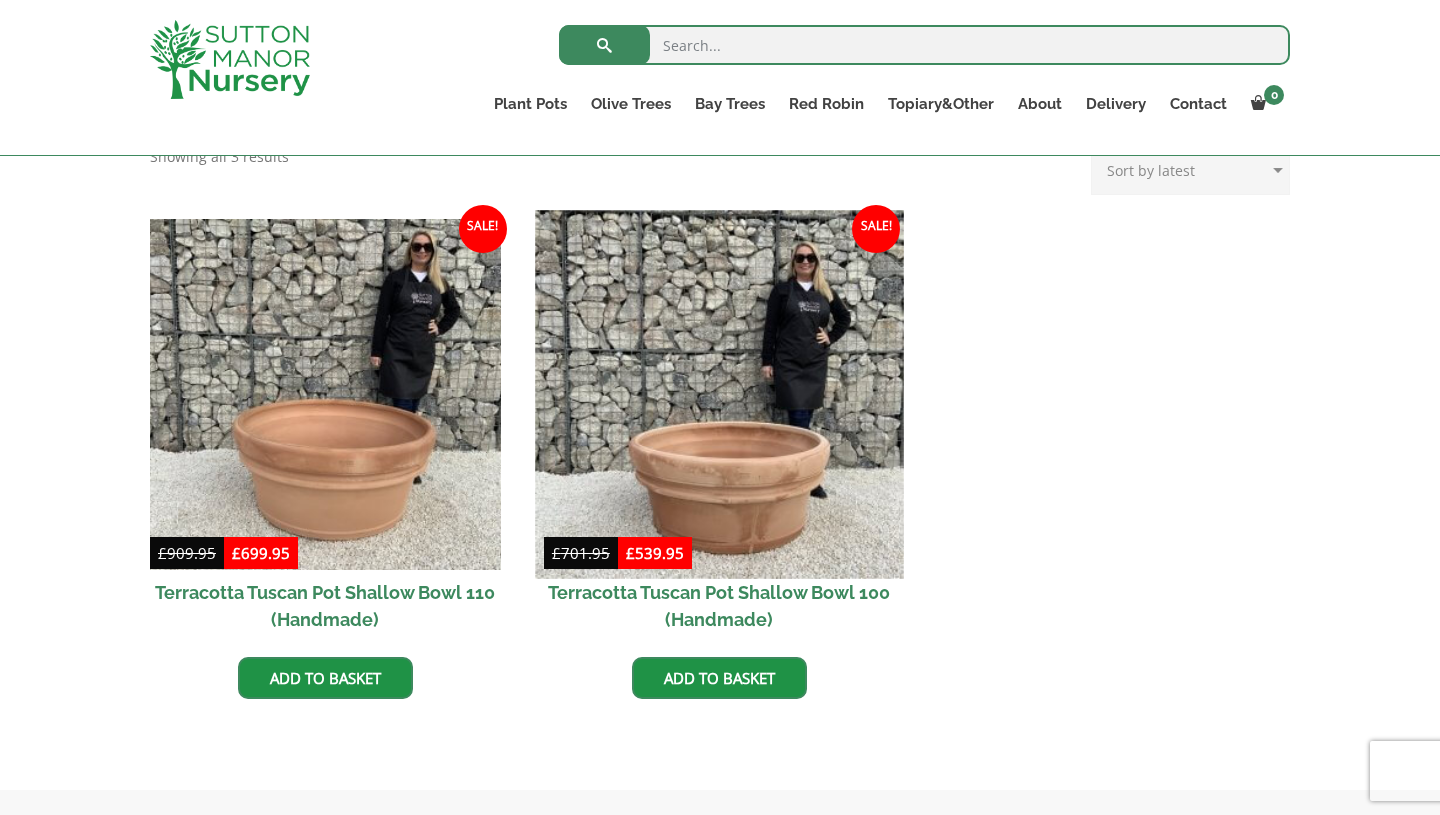 click at bounding box center (719, 394) 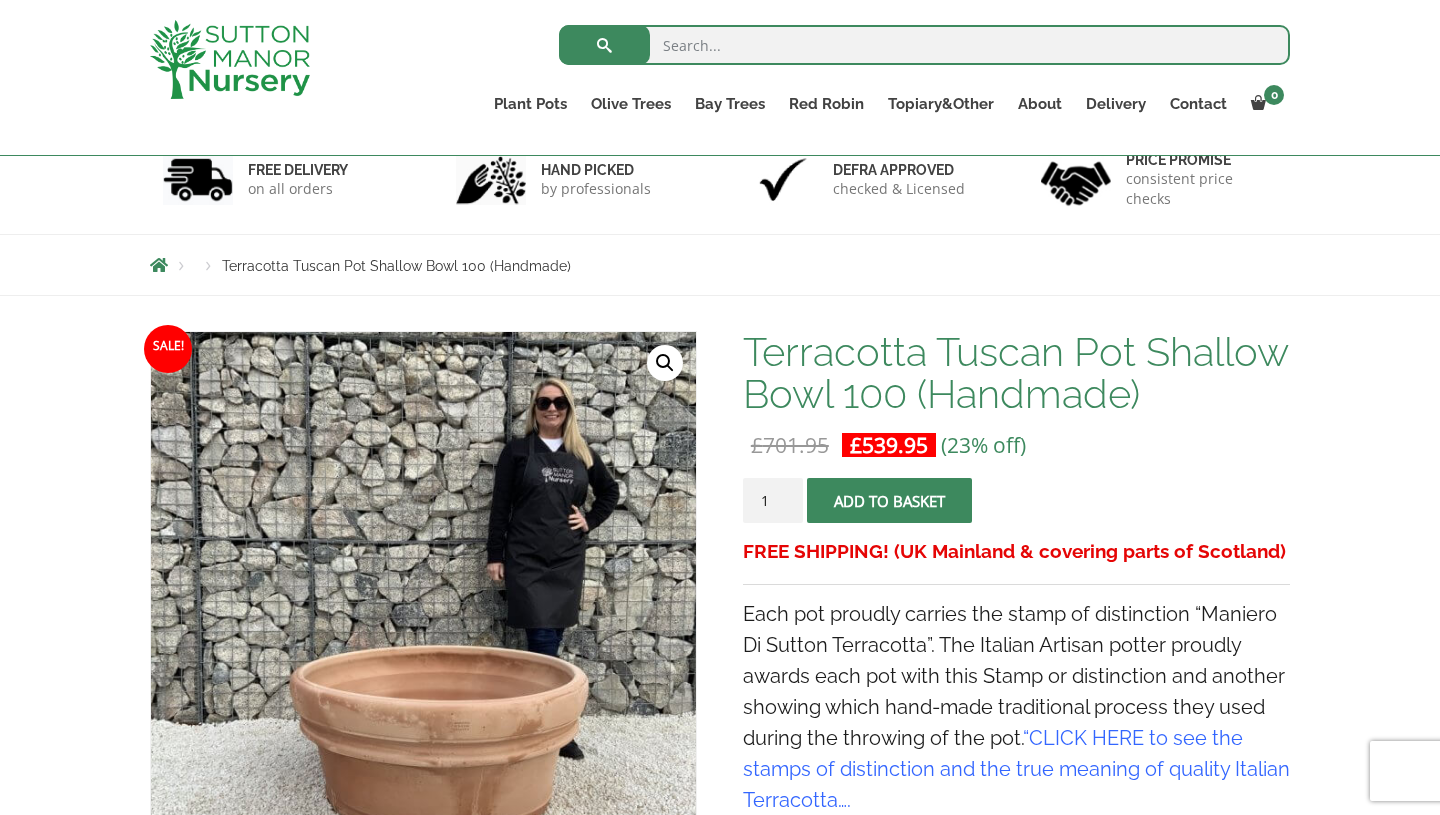 scroll, scrollTop: 134, scrollLeft: 0, axis: vertical 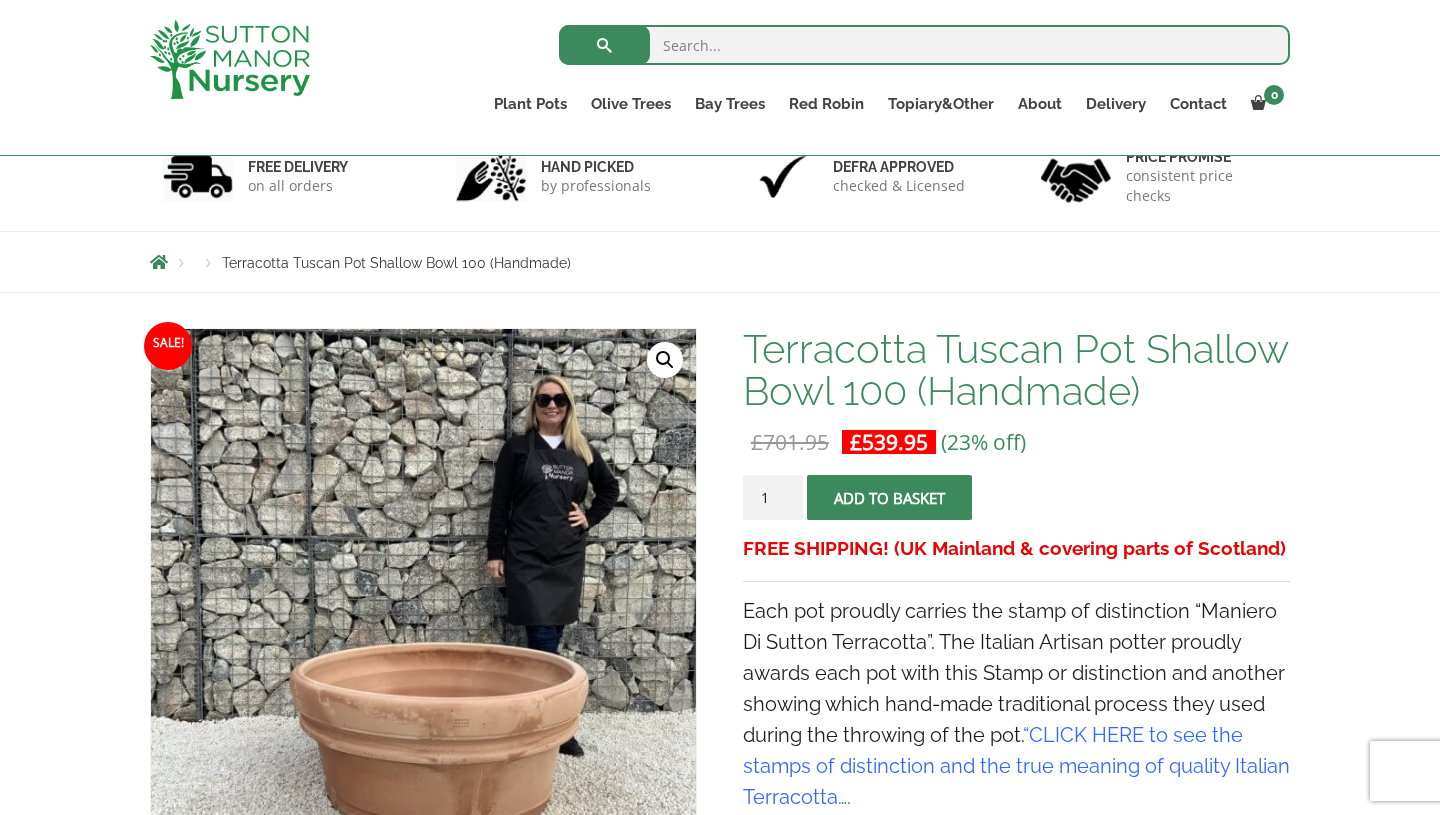 click on "Add to basket" at bounding box center [889, 497] 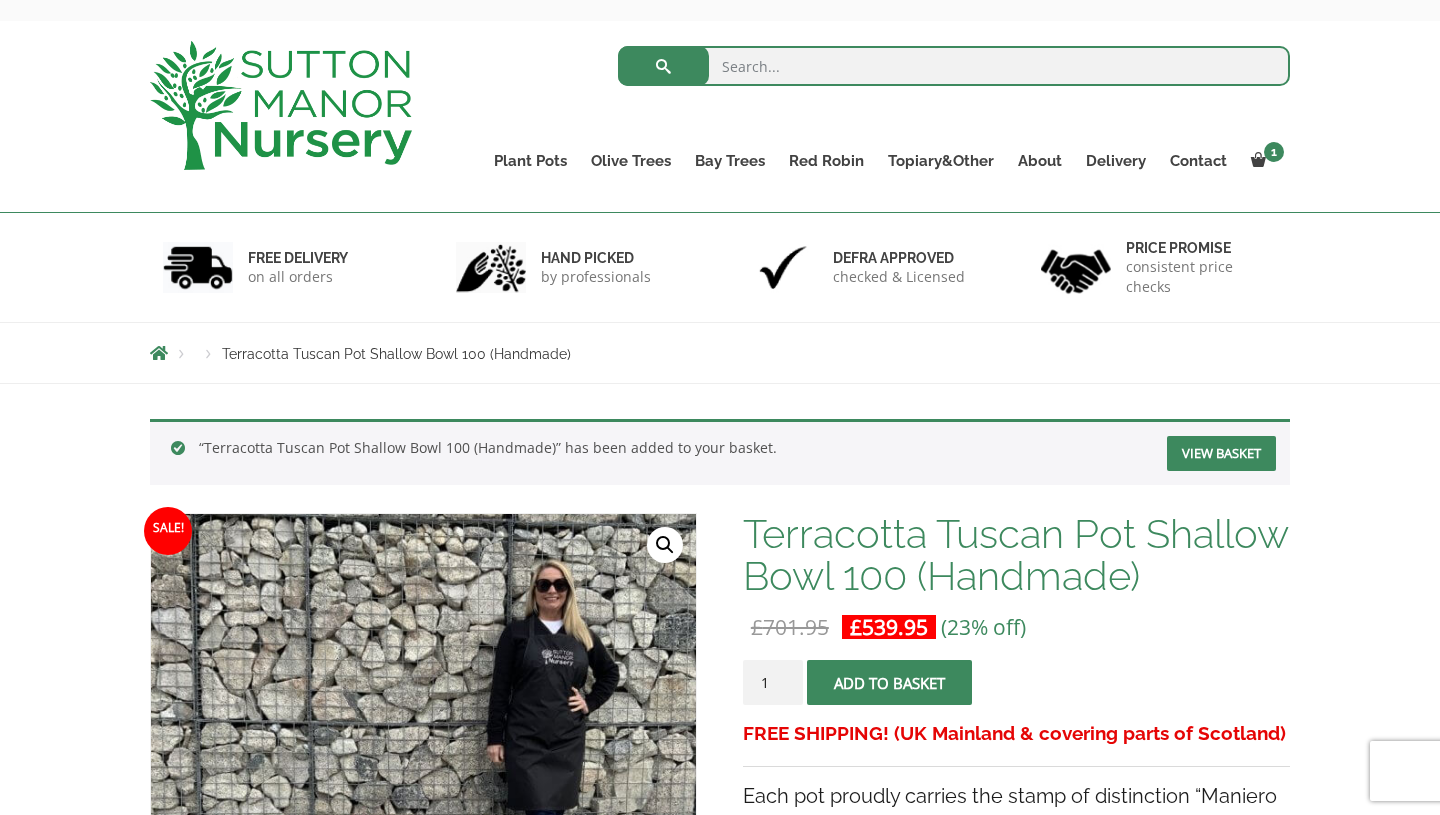 scroll, scrollTop: 0, scrollLeft: 0, axis: both 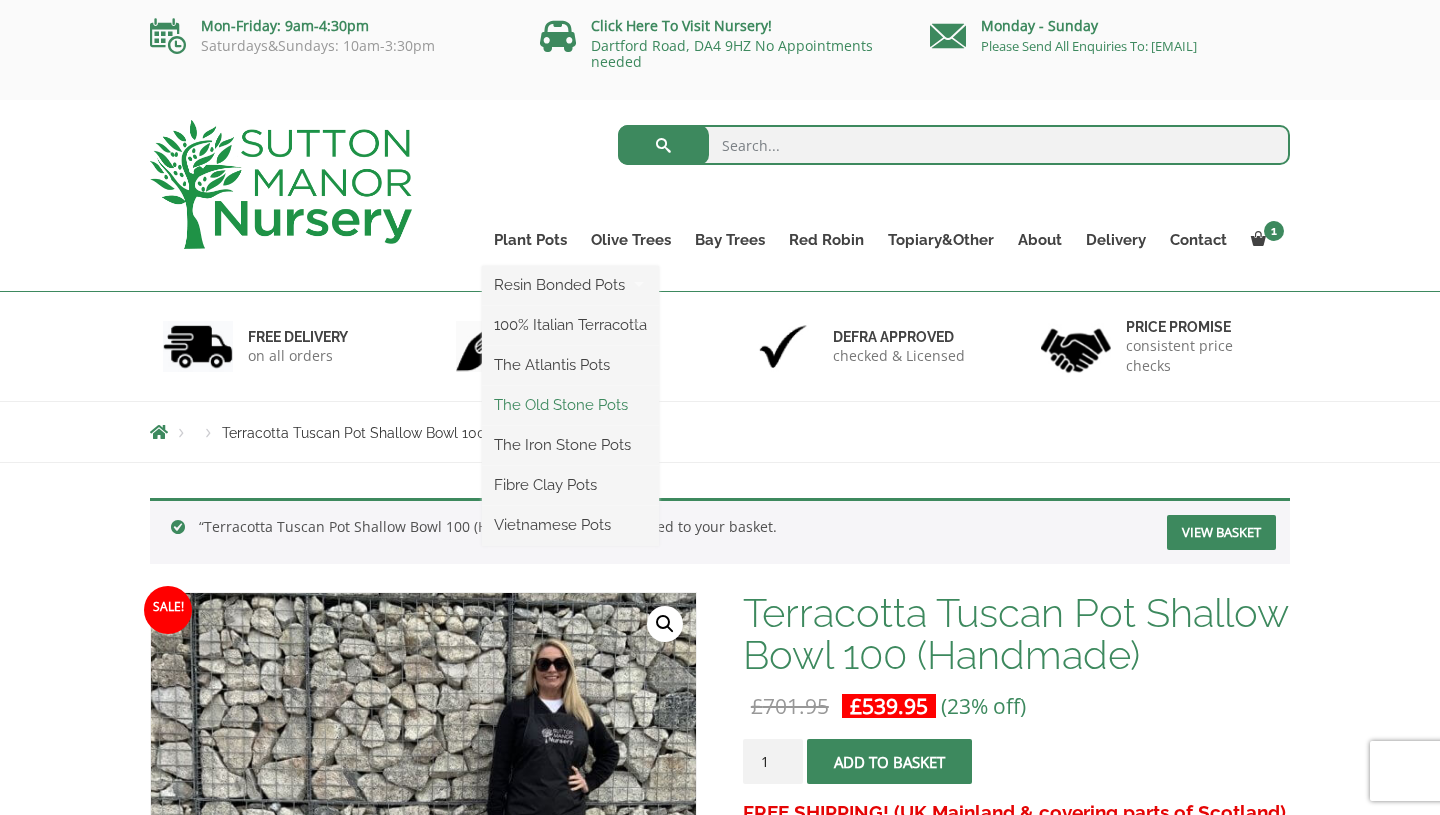 click on "The Old Stone Pots" at bounding box center [570, 405] 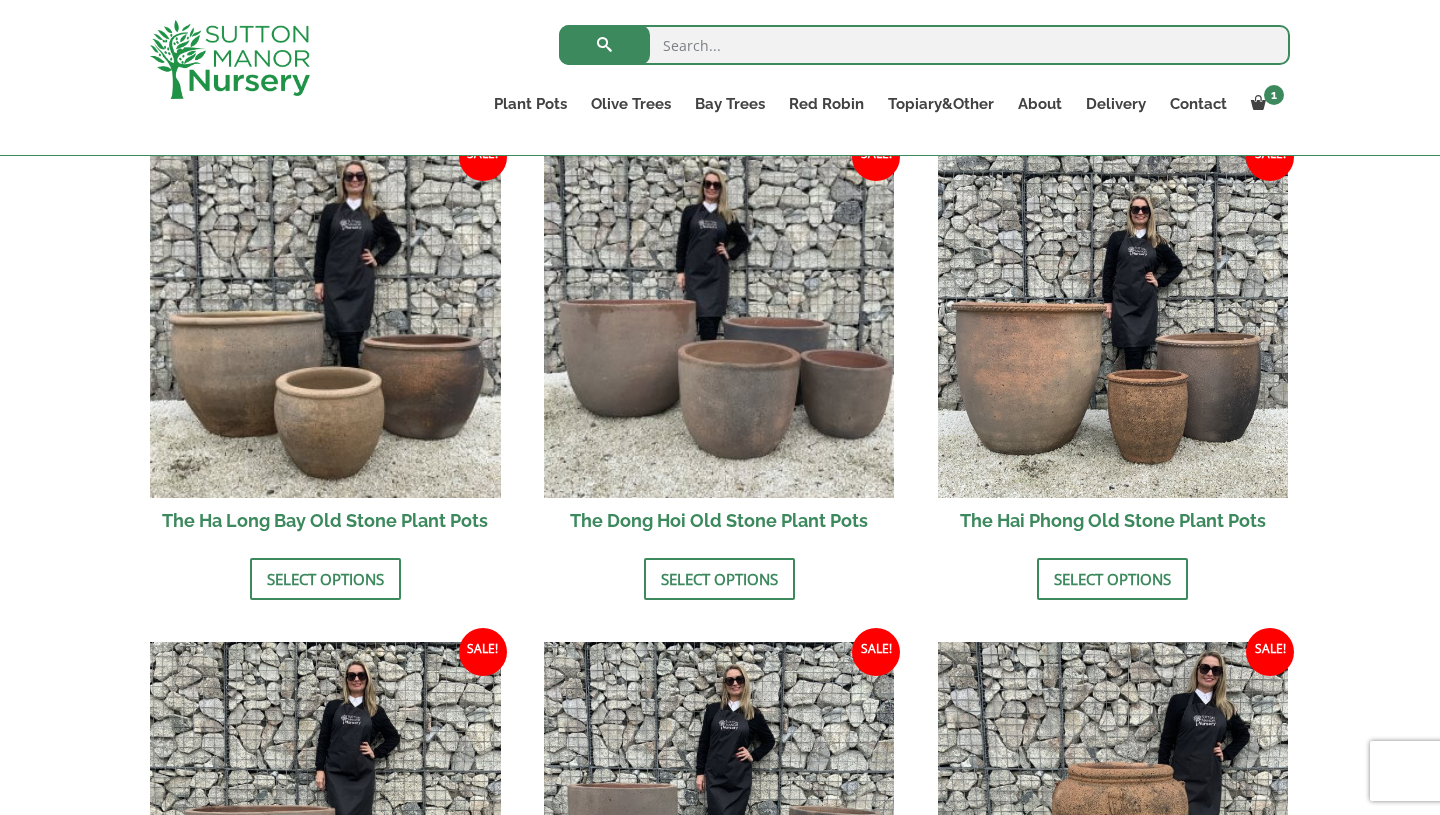 scroll, scrollTop: 714, scrollLeft: 0, axis: vertical 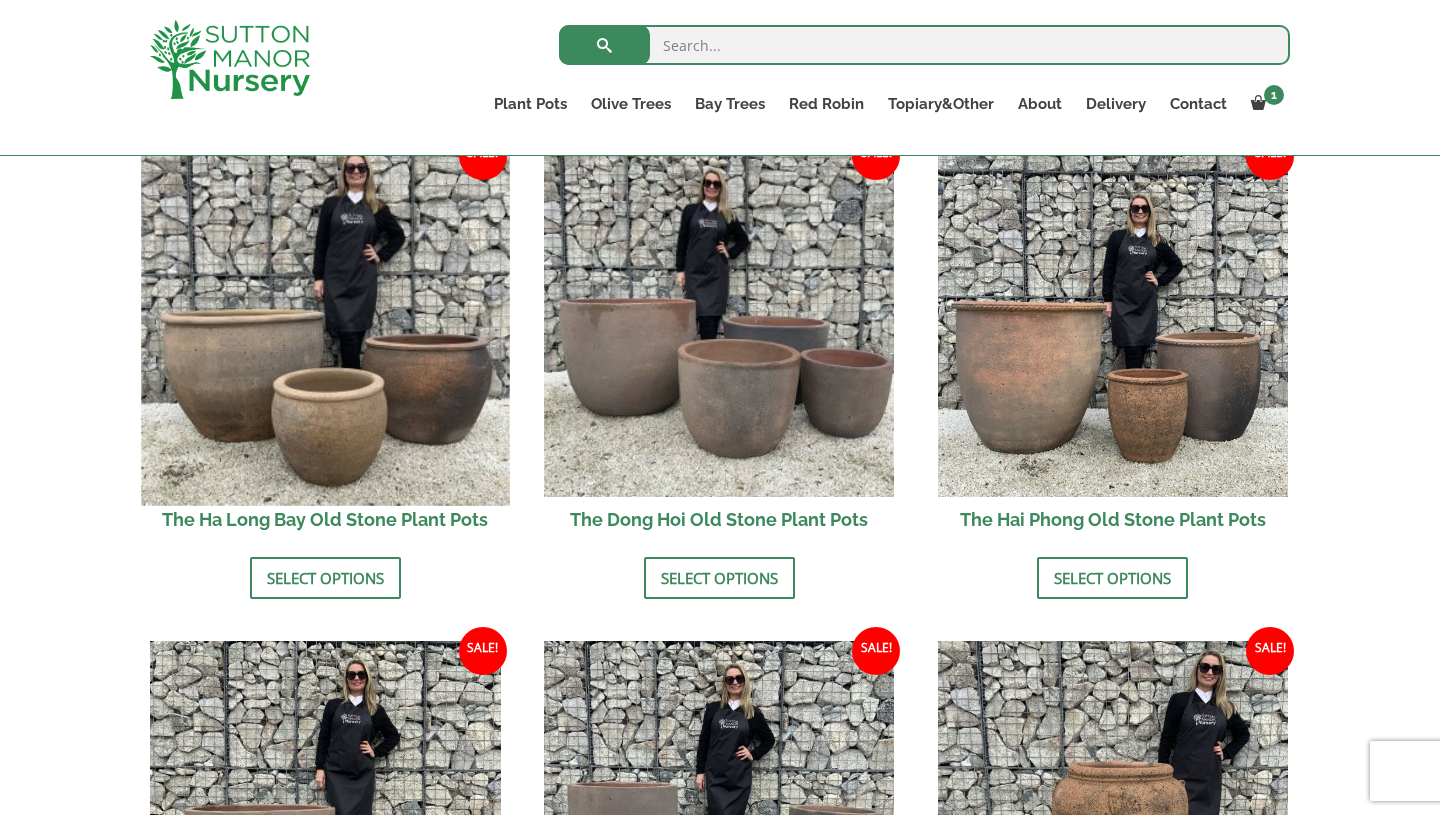 click at bounding box center [325, 321] 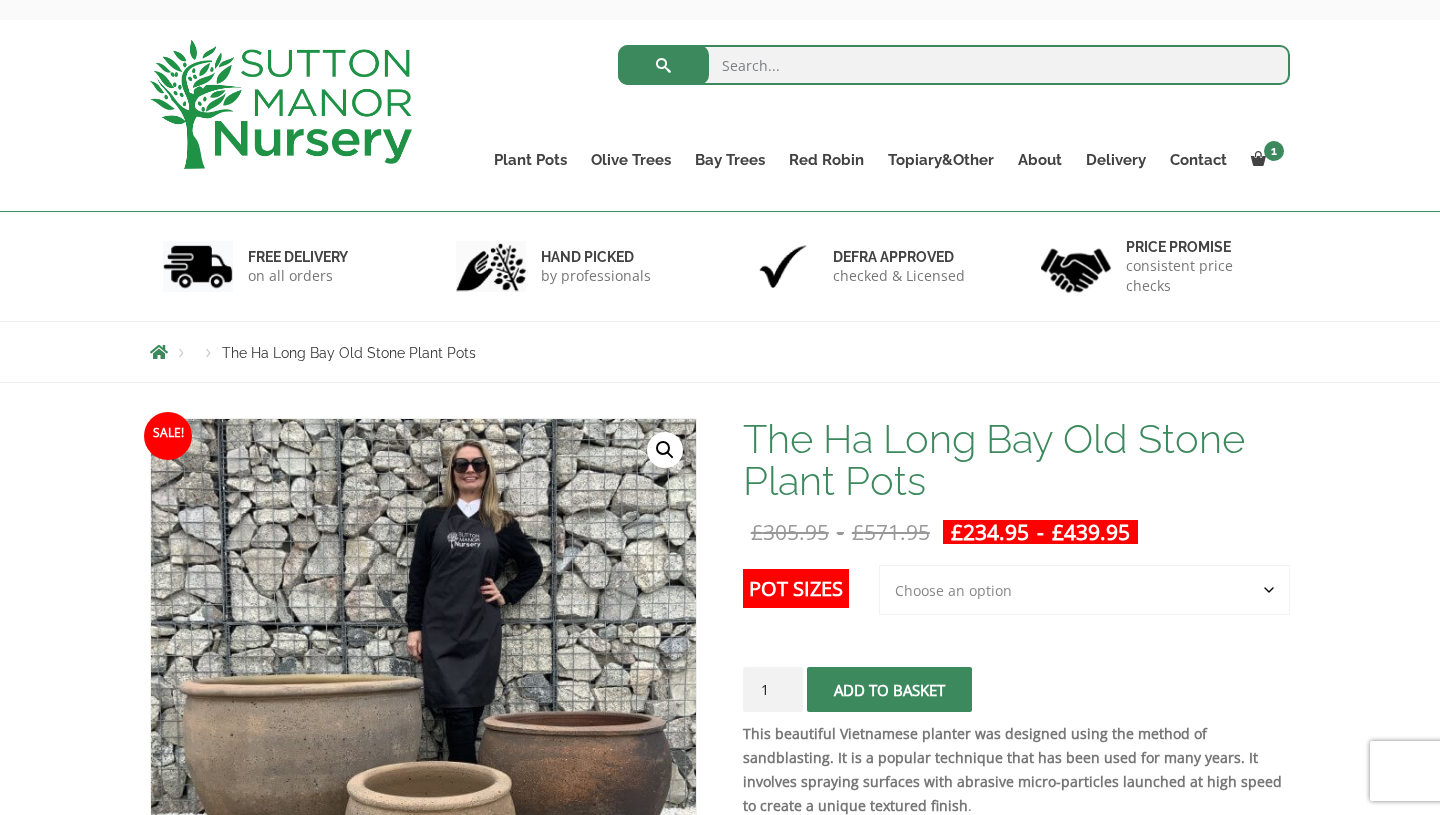 scroll, scrollTop: 71, scrollLeft: 0, axis: vertical 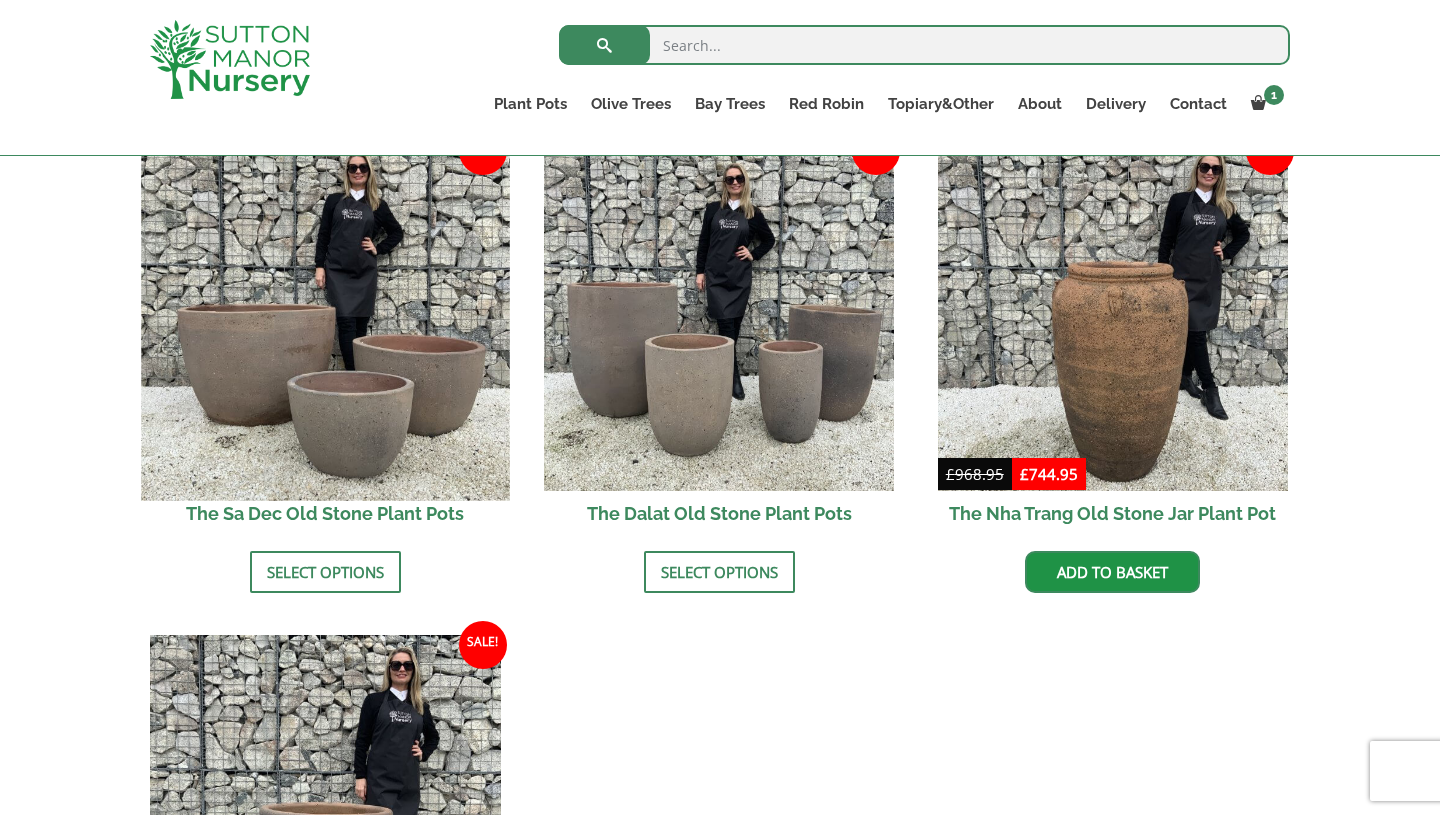 click at bounding box center (325, 316) 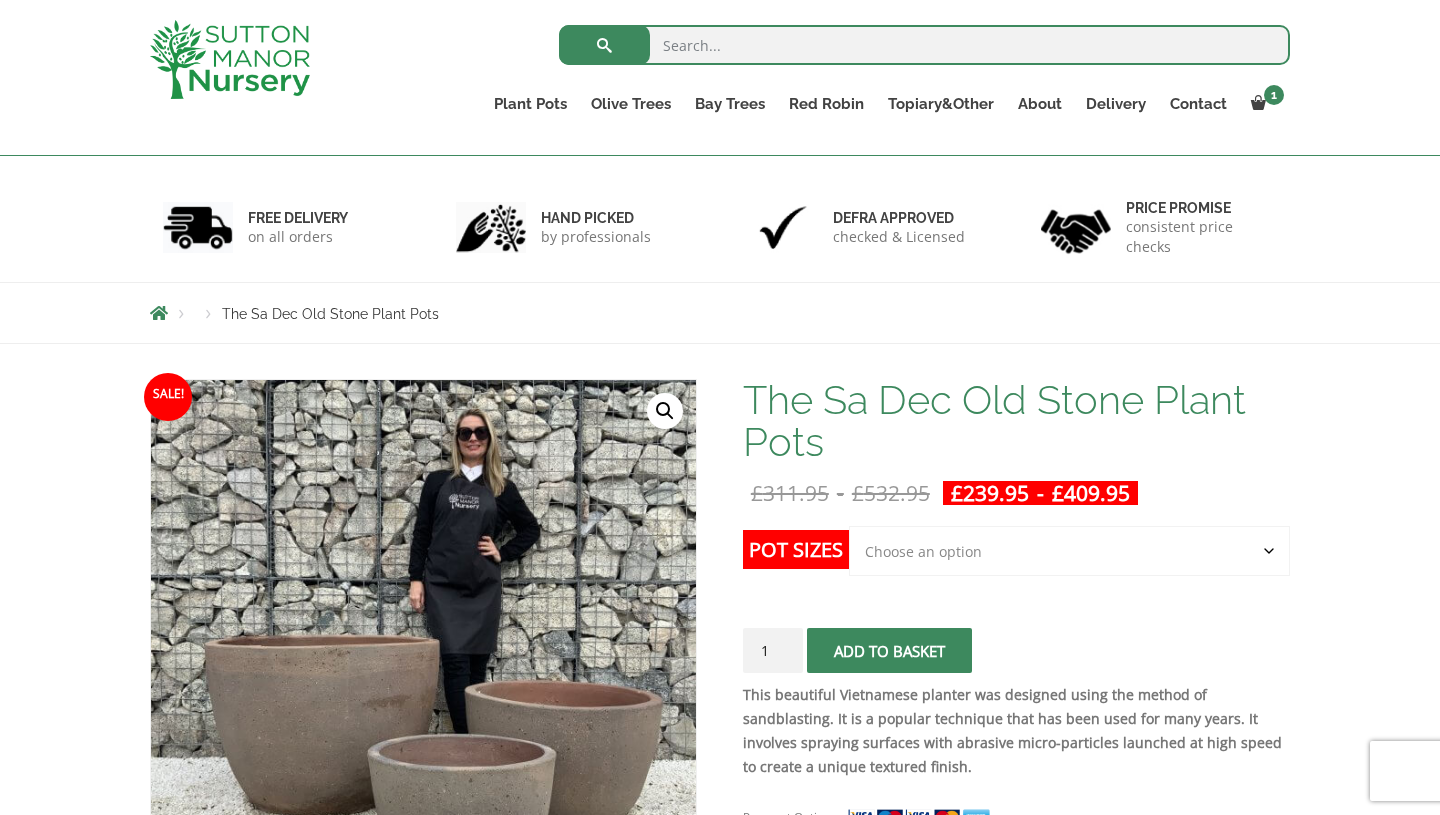 scroll, scrollTop: 0, scrollLeft: 0, axis: both 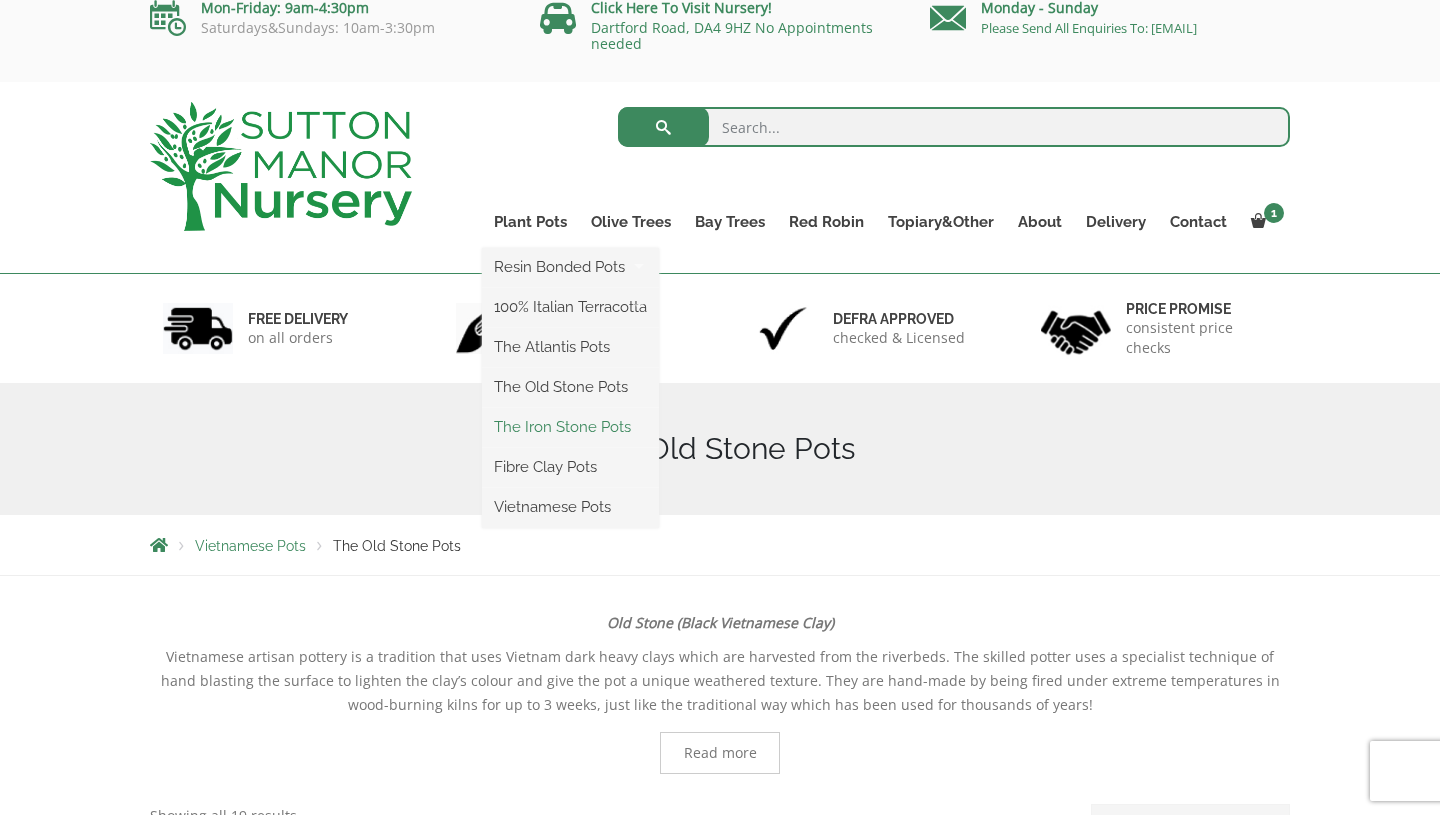 click on "The Iron Stone Pots" at bounding box center (570, 427) 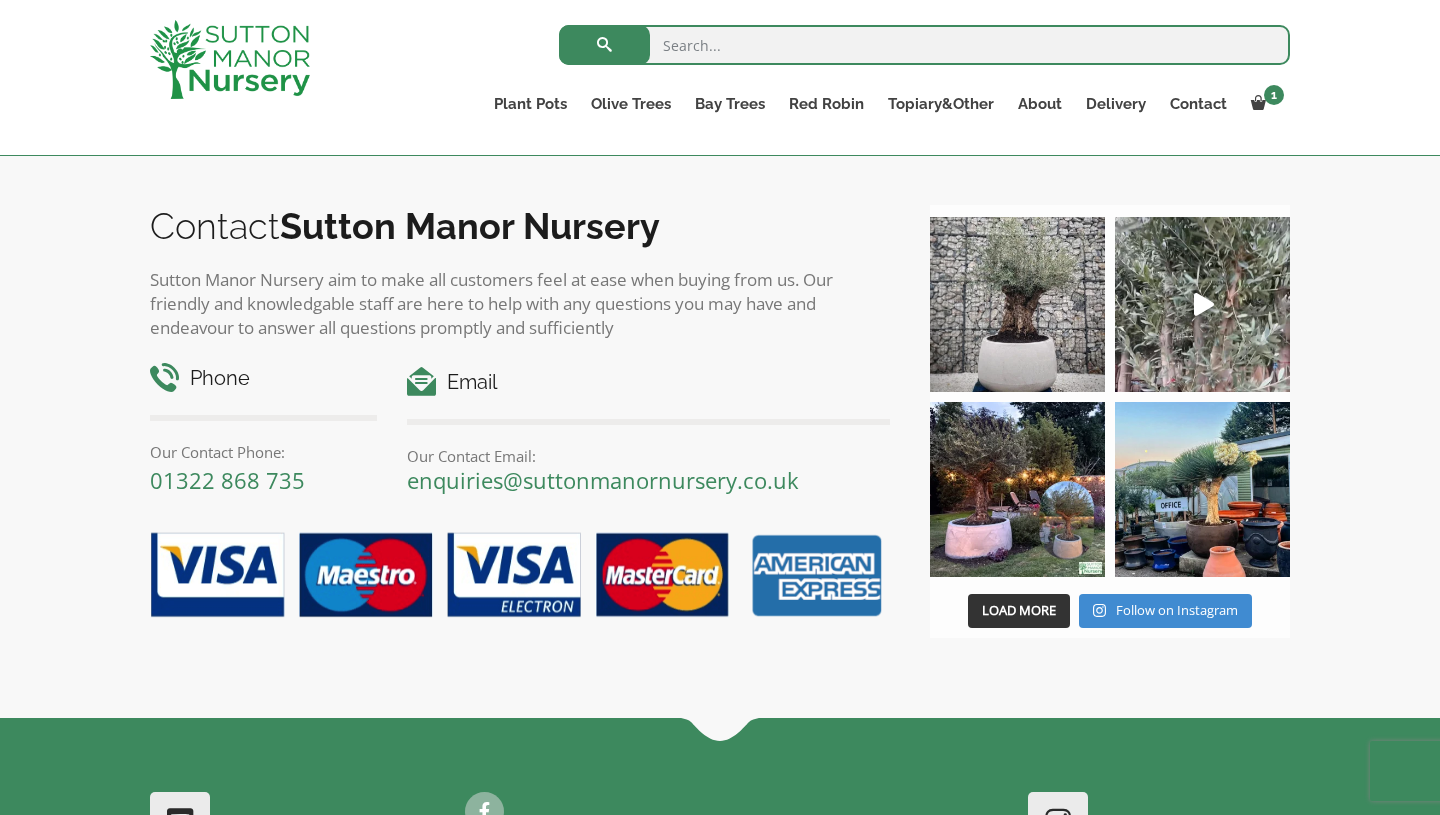 scroll, scrollTop: 1115, scrollLeft: 0, axis: vertical 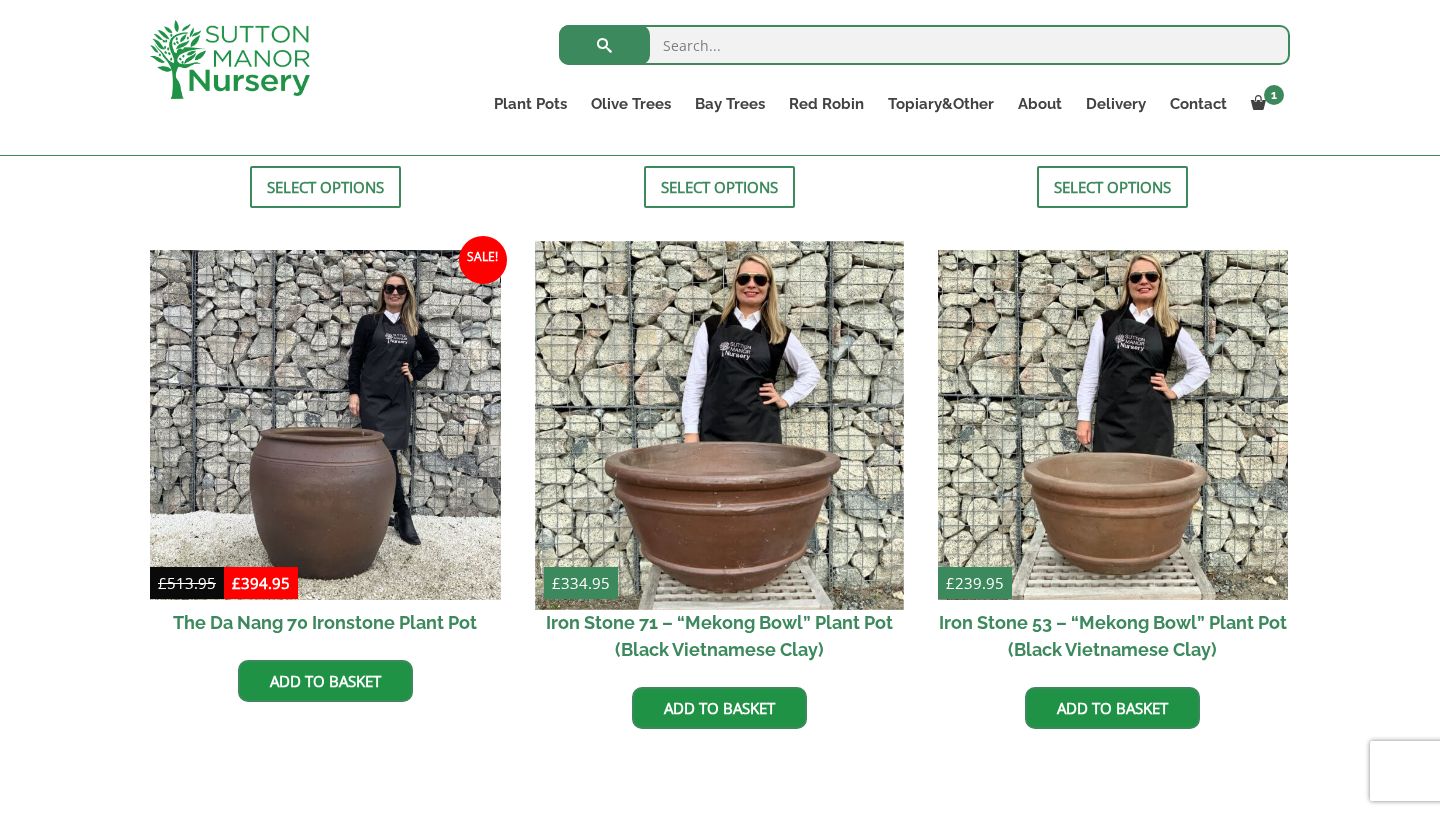click at bounding box center (719, 425) 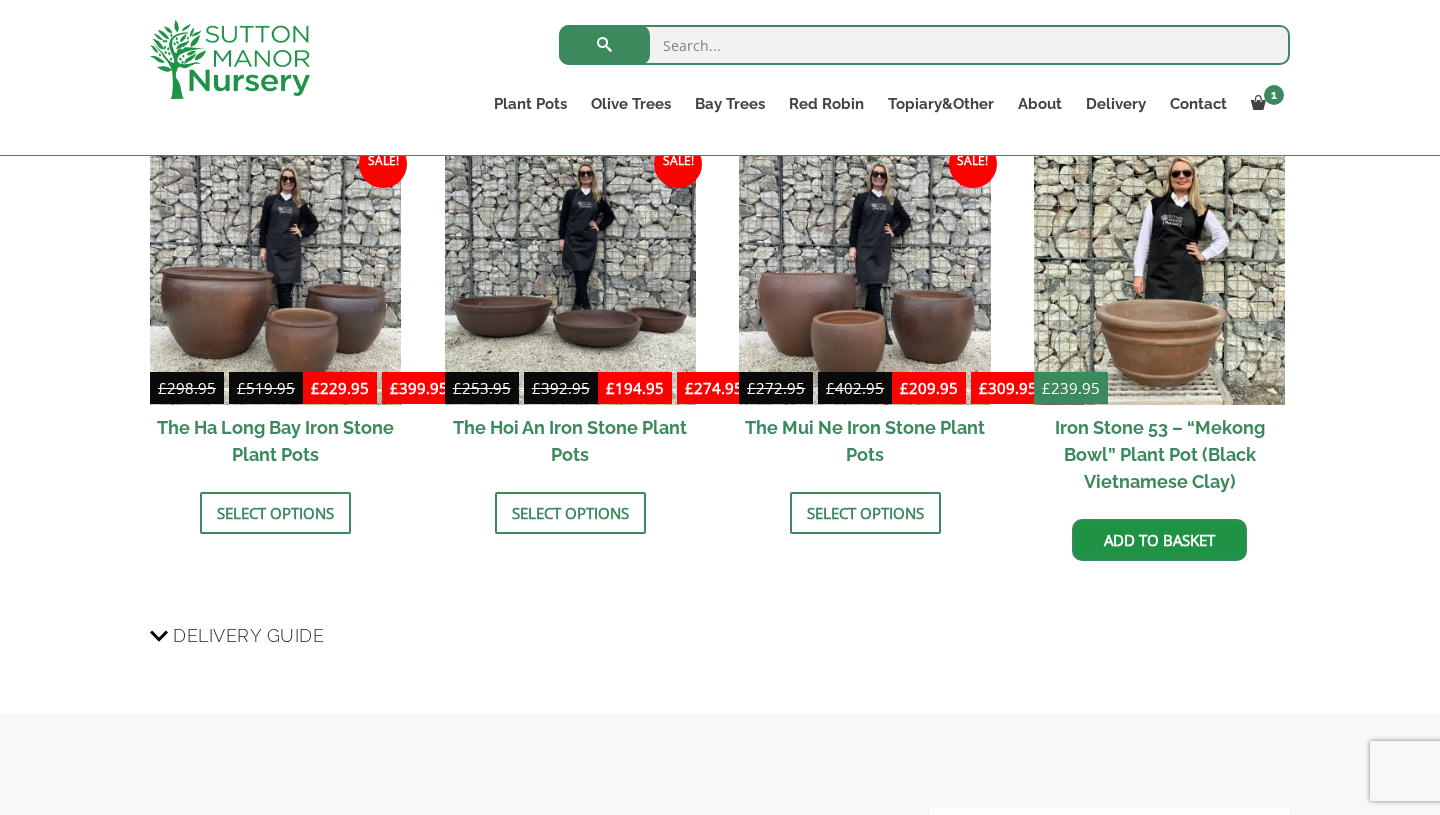 scroll, scrollTop: 1491, scrollLeft: 0, axis: vertical 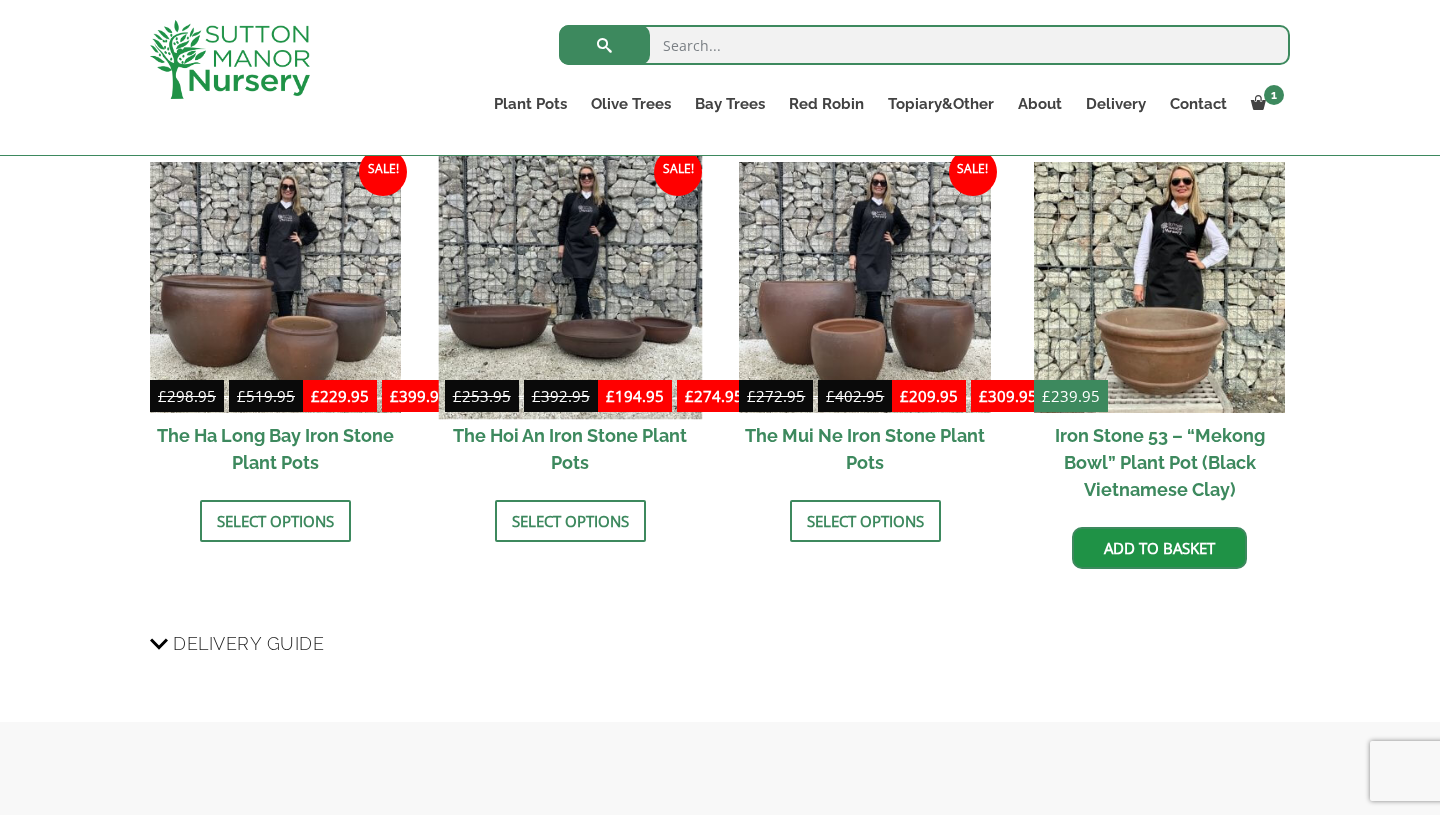 click at bounding box center (570, 287) 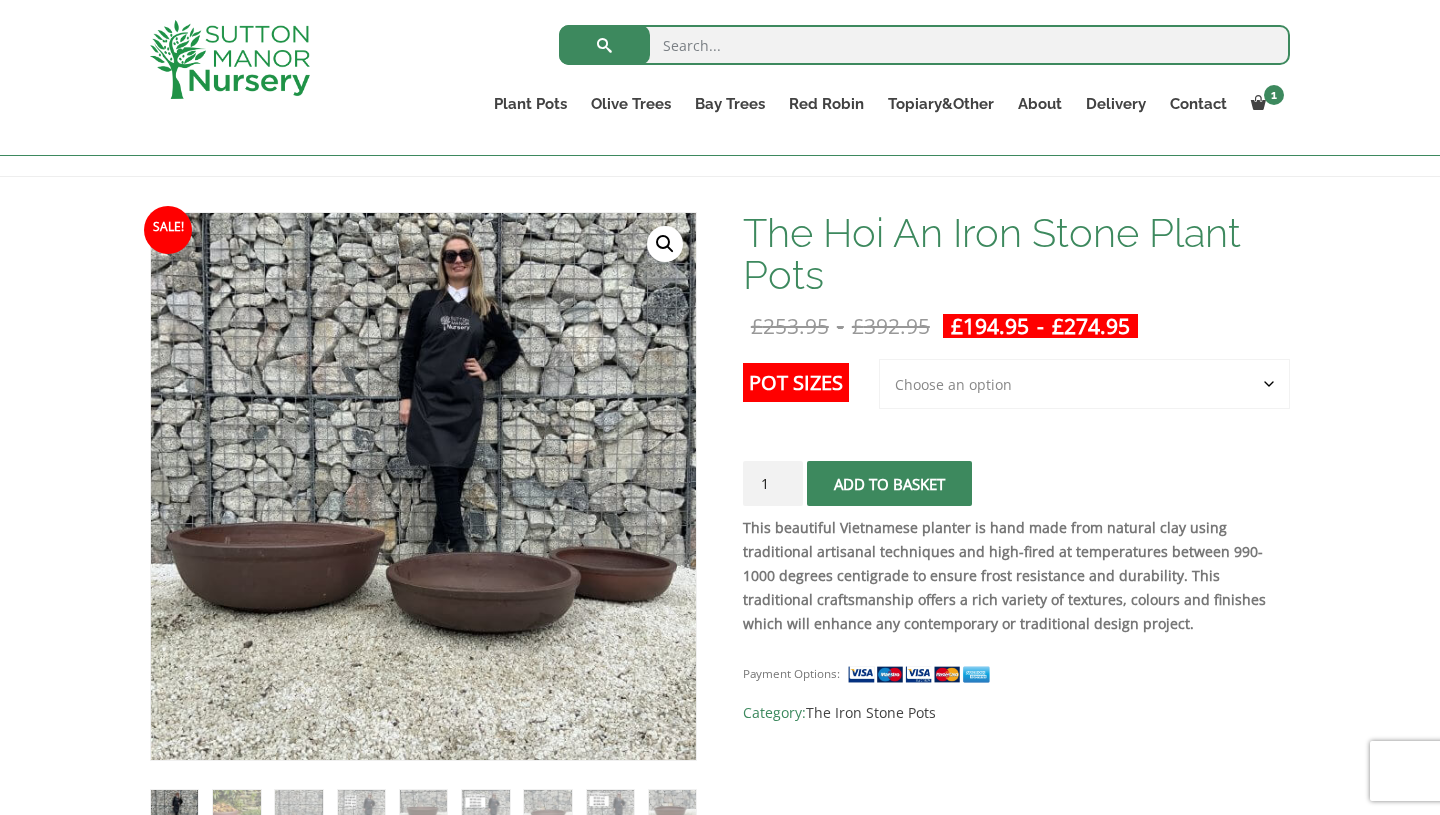 scroll, scrollTop: 95, scrollLeft: 0, axis: vertical 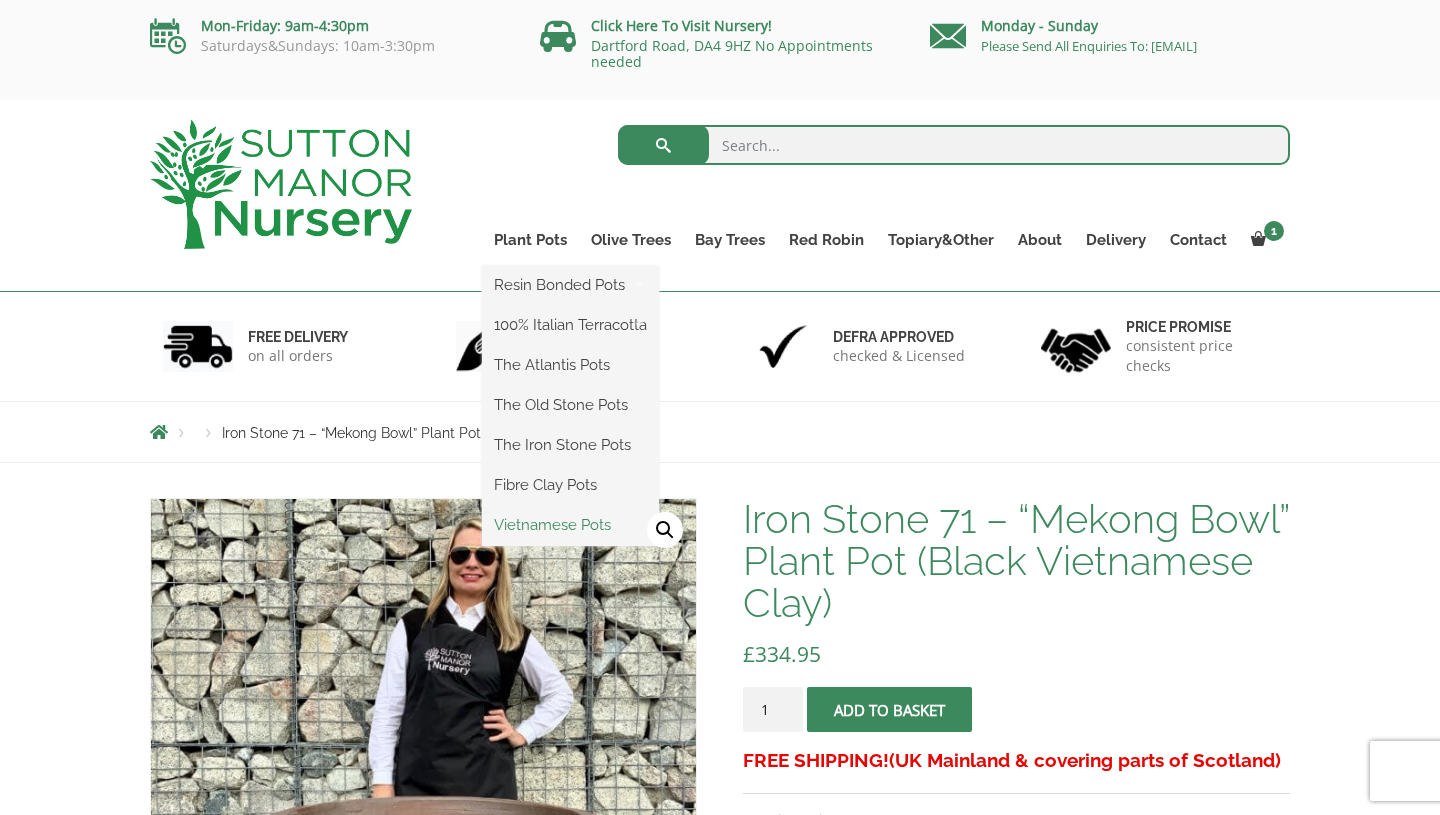 click on "Vietnamese Pots" at bounding box center (570, 525) 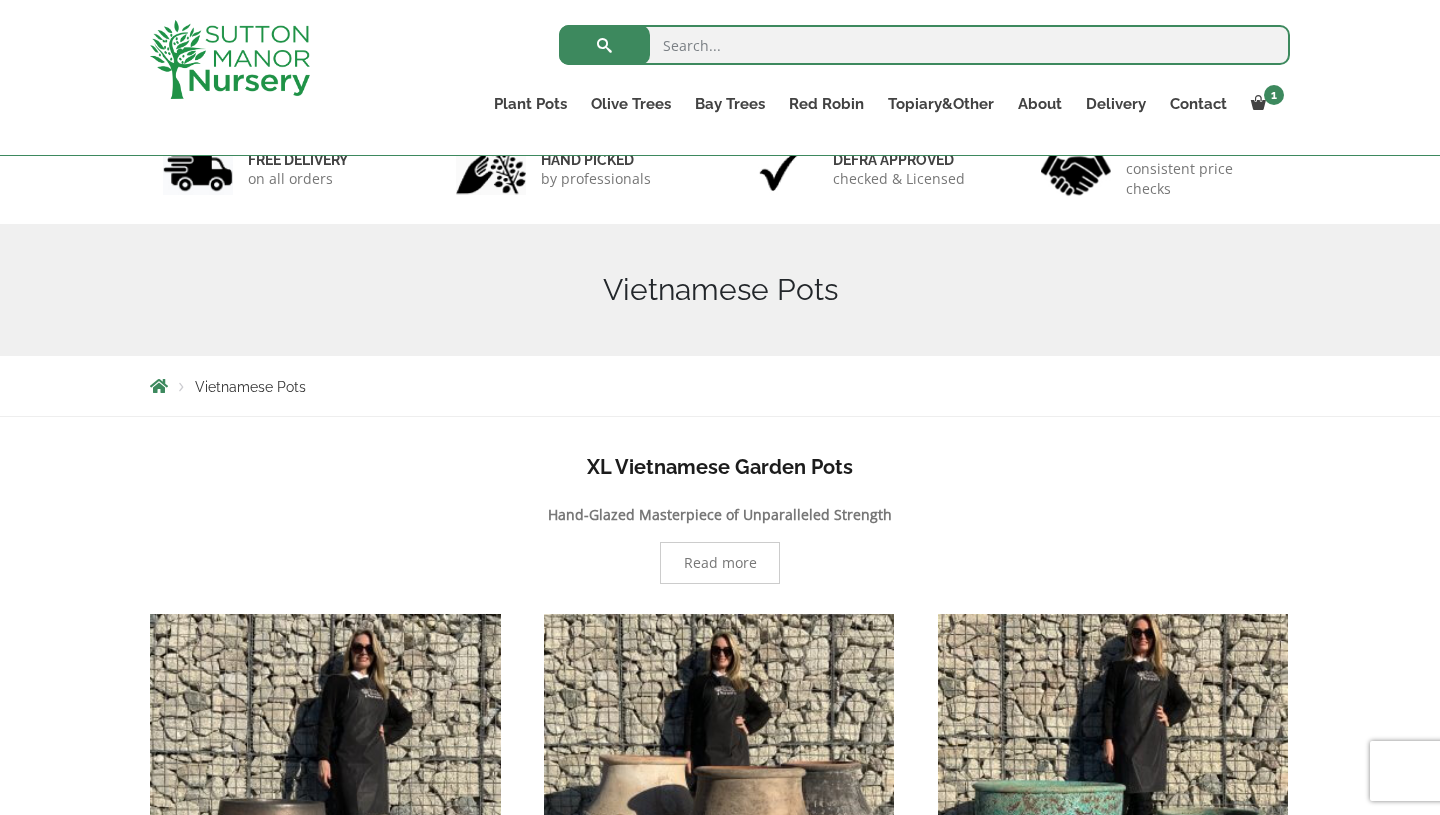 scroll, scrollTop: 0, scrollLeft: 0, axis: both 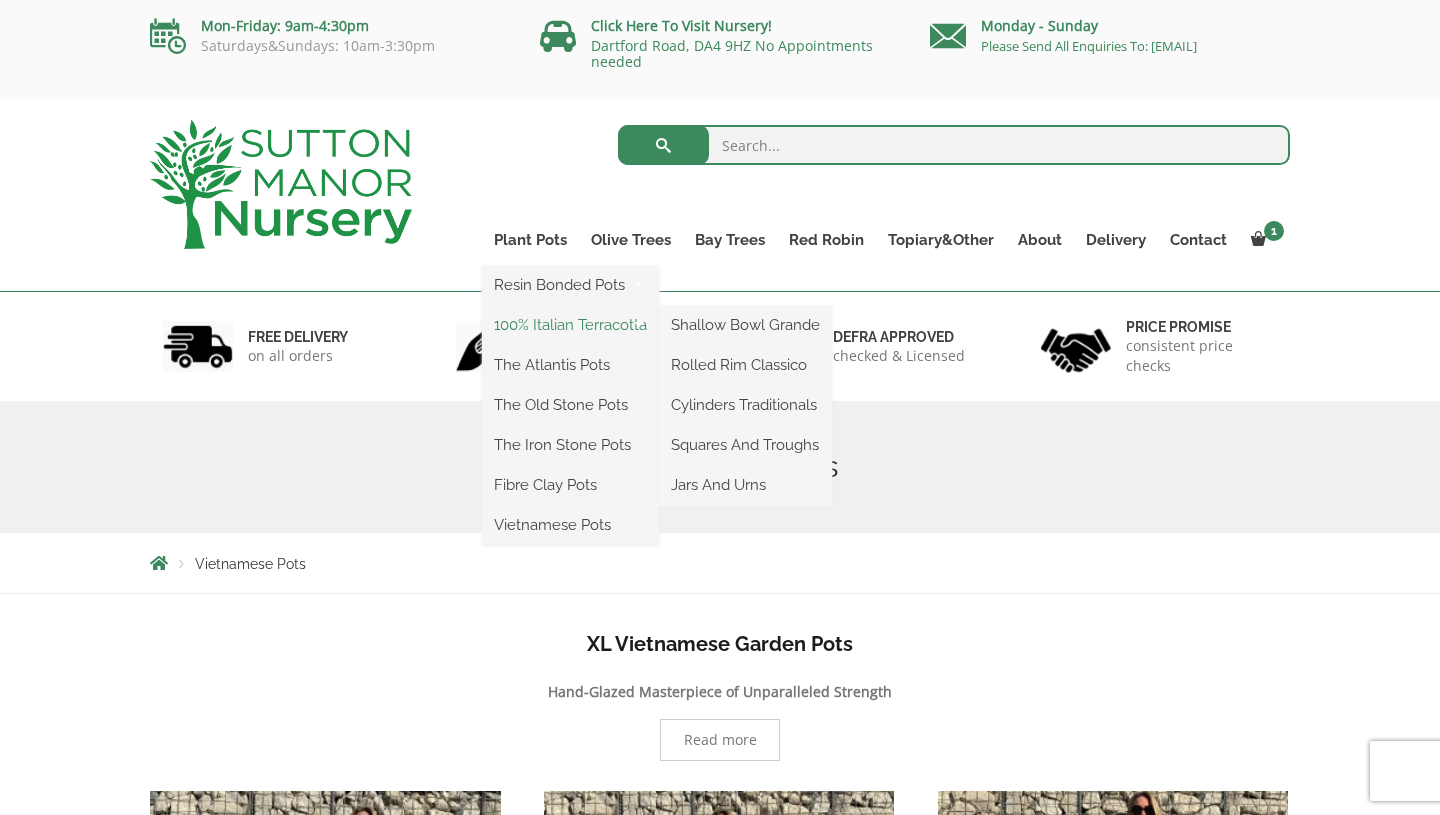 click on "100% Italian Terracotta" at bounding box center [570, 325] 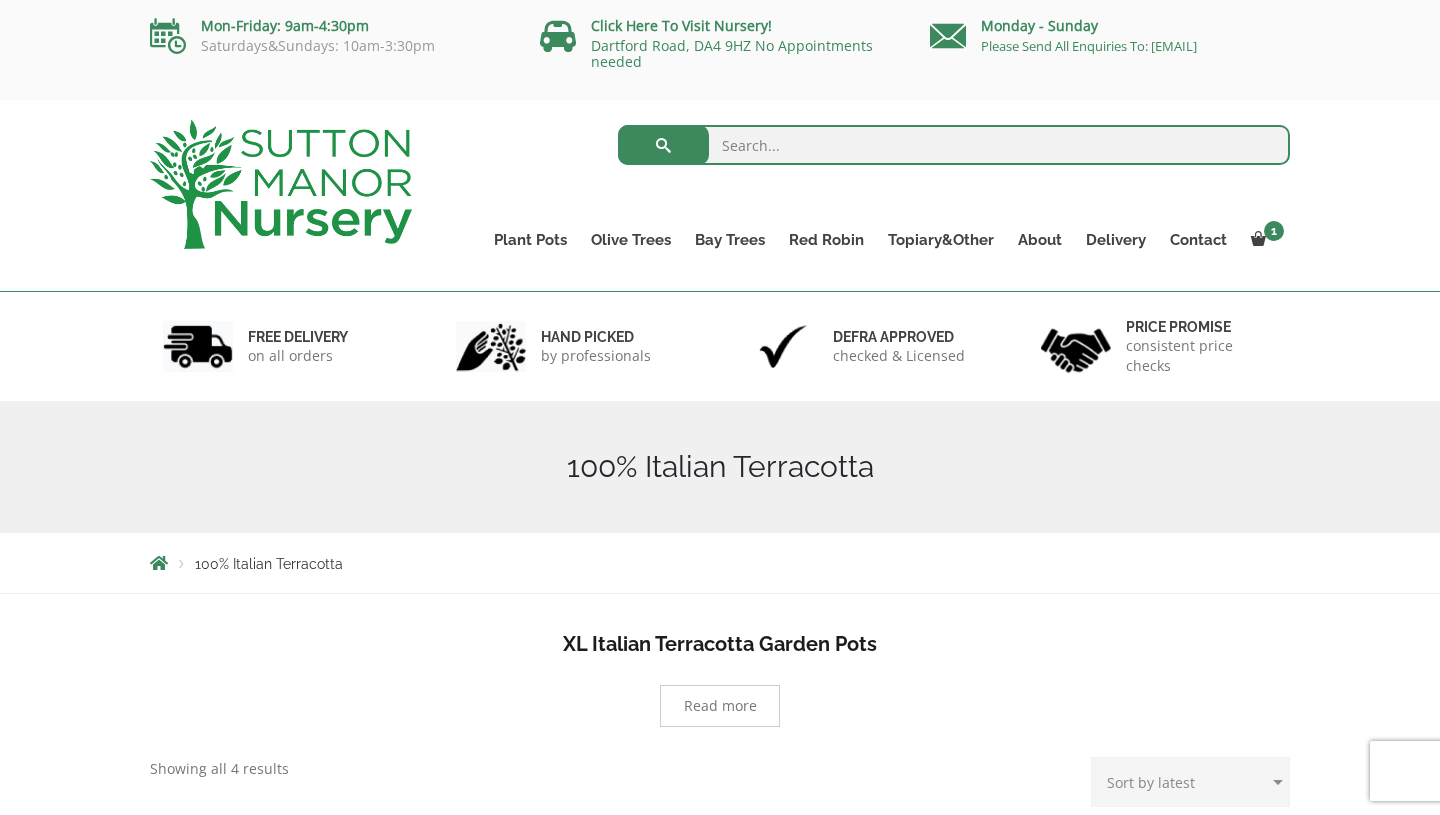 scroll, scrollTop: 0, scrollLeft: 0, axis: both 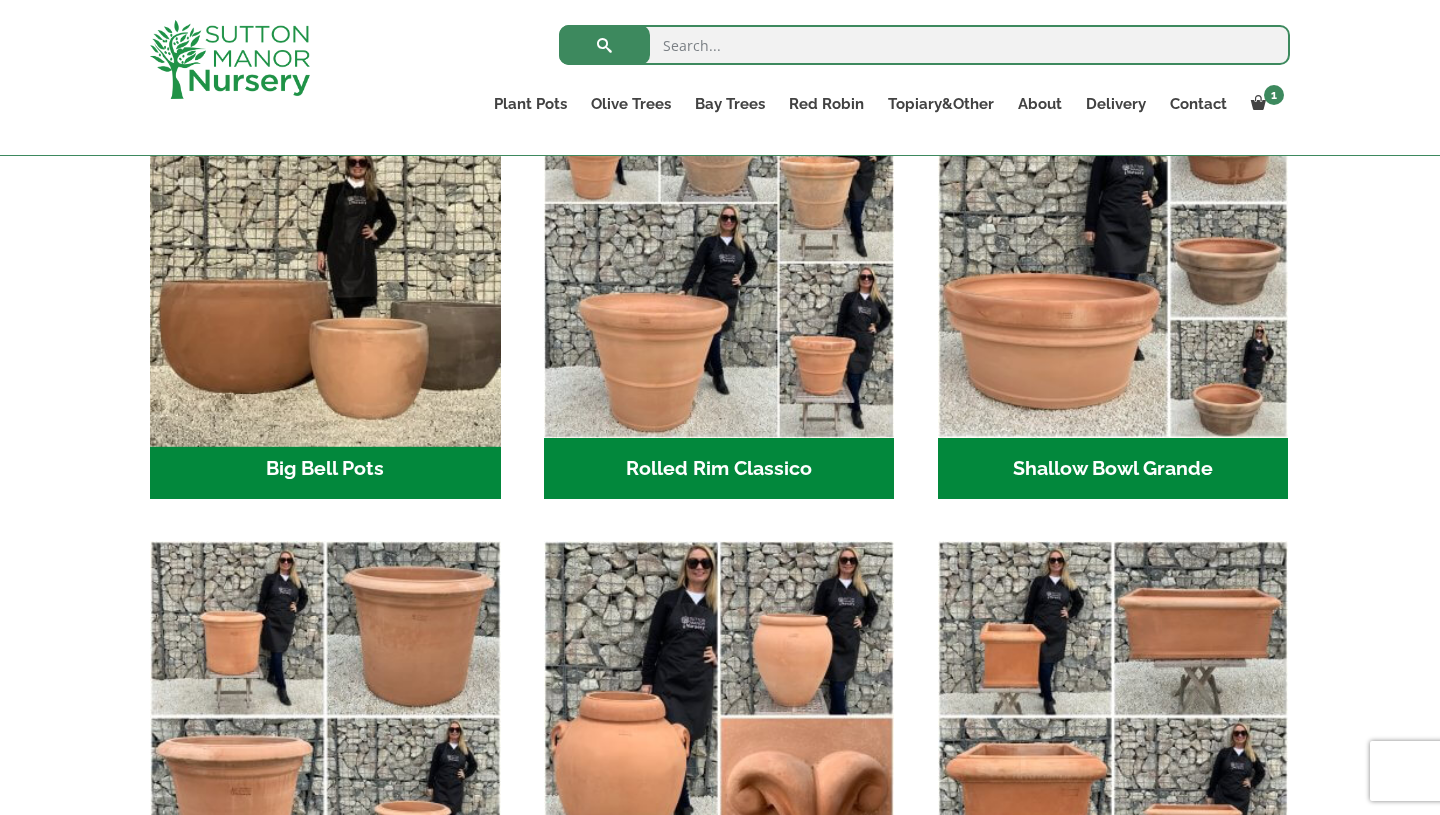 click at bounding box center [325, 262] 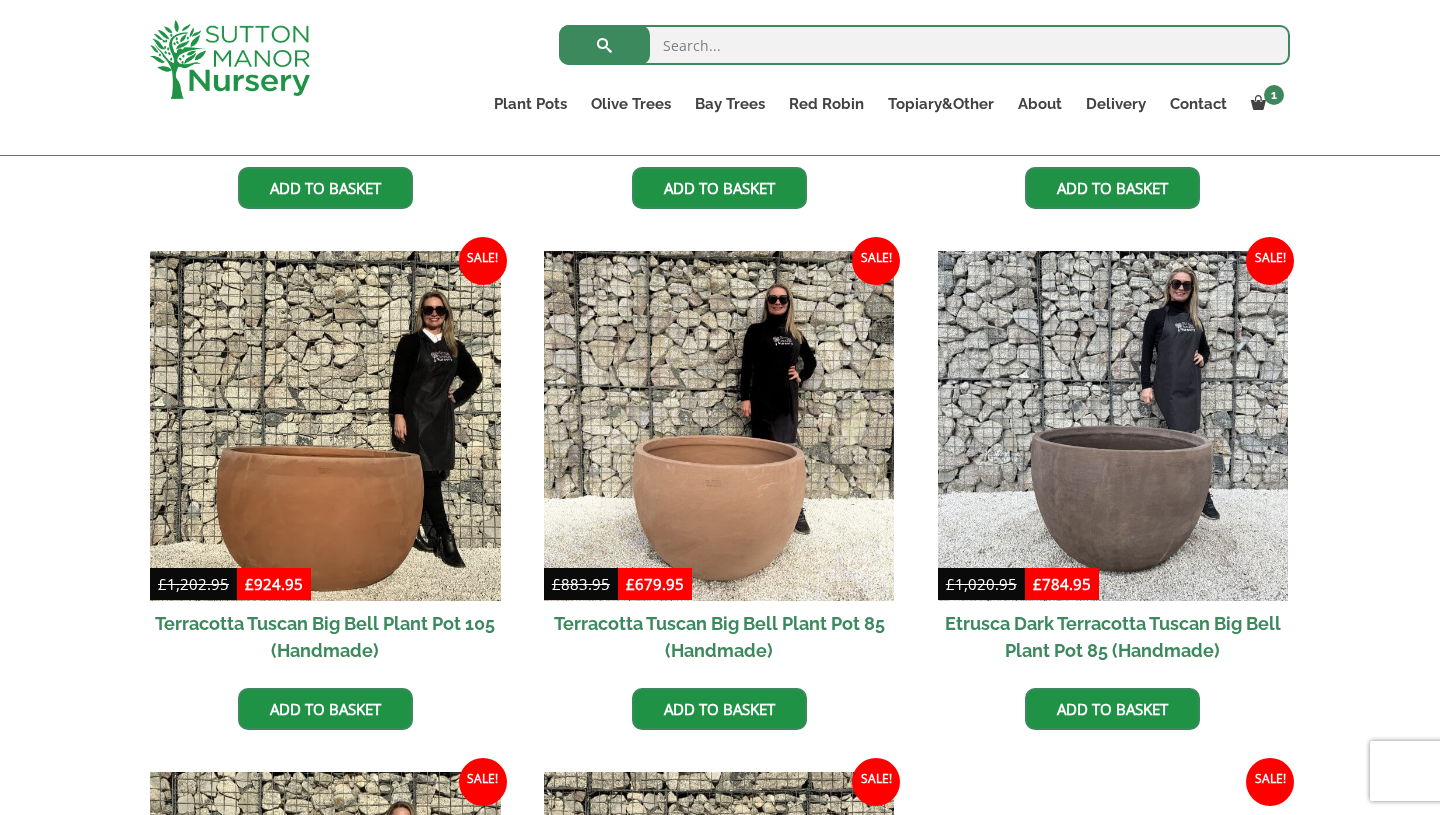 scroll, scrollTop: 937, scrollLeft: 0, axis: vertical 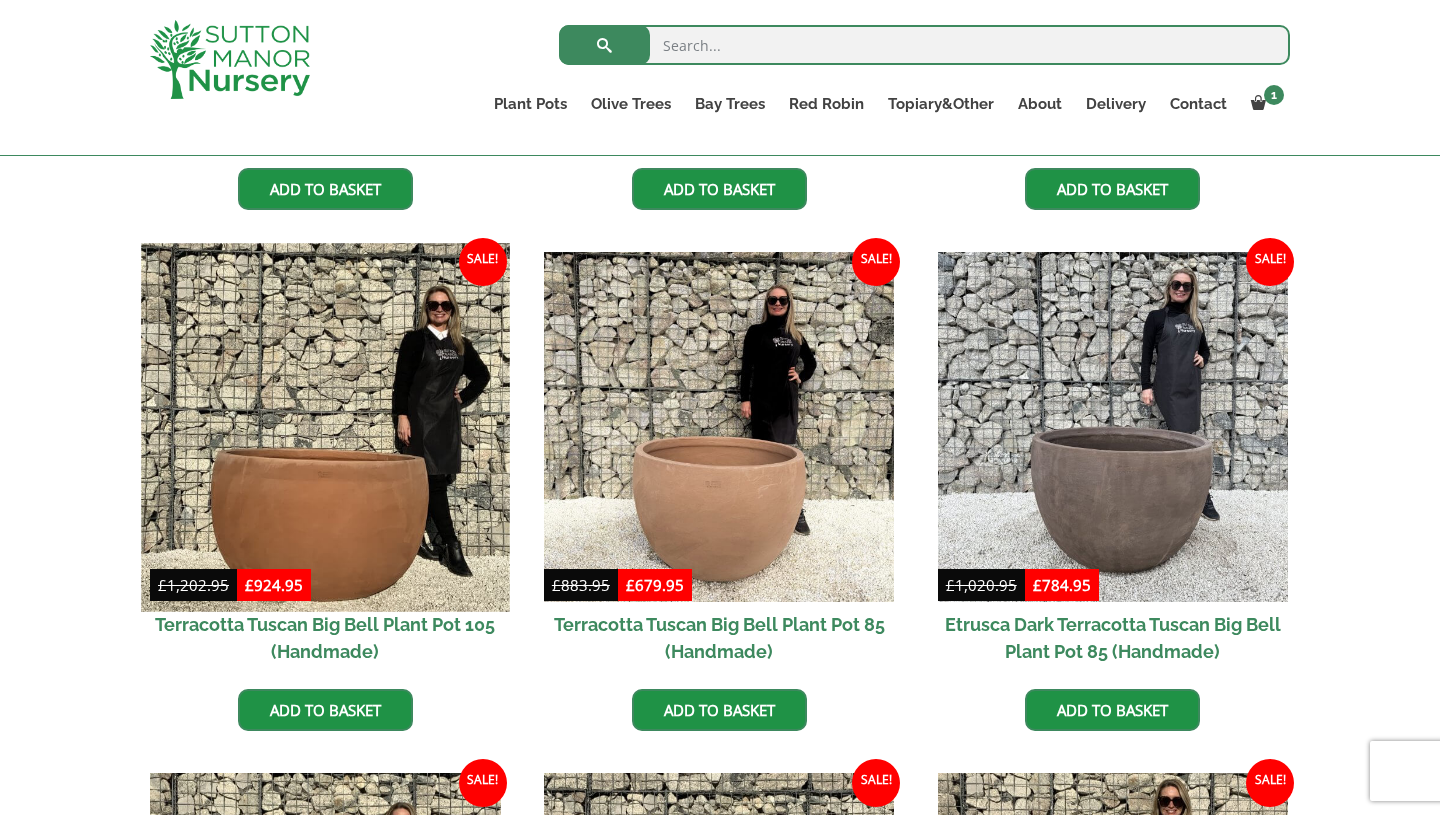 click at bounding box center (325, 427) 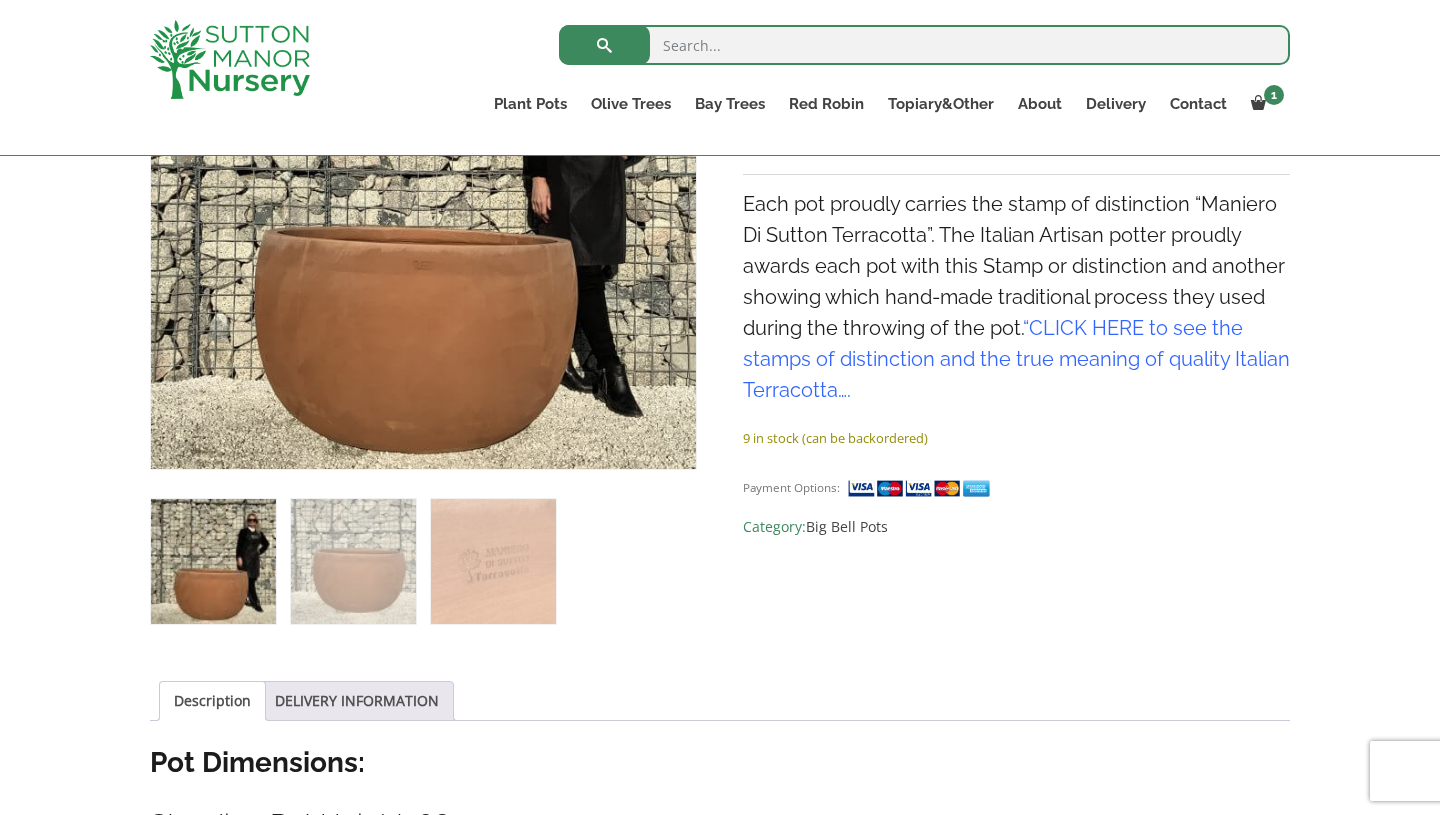 scroll, scrollTop: 531, scrollLeft: 0, axis: vertical 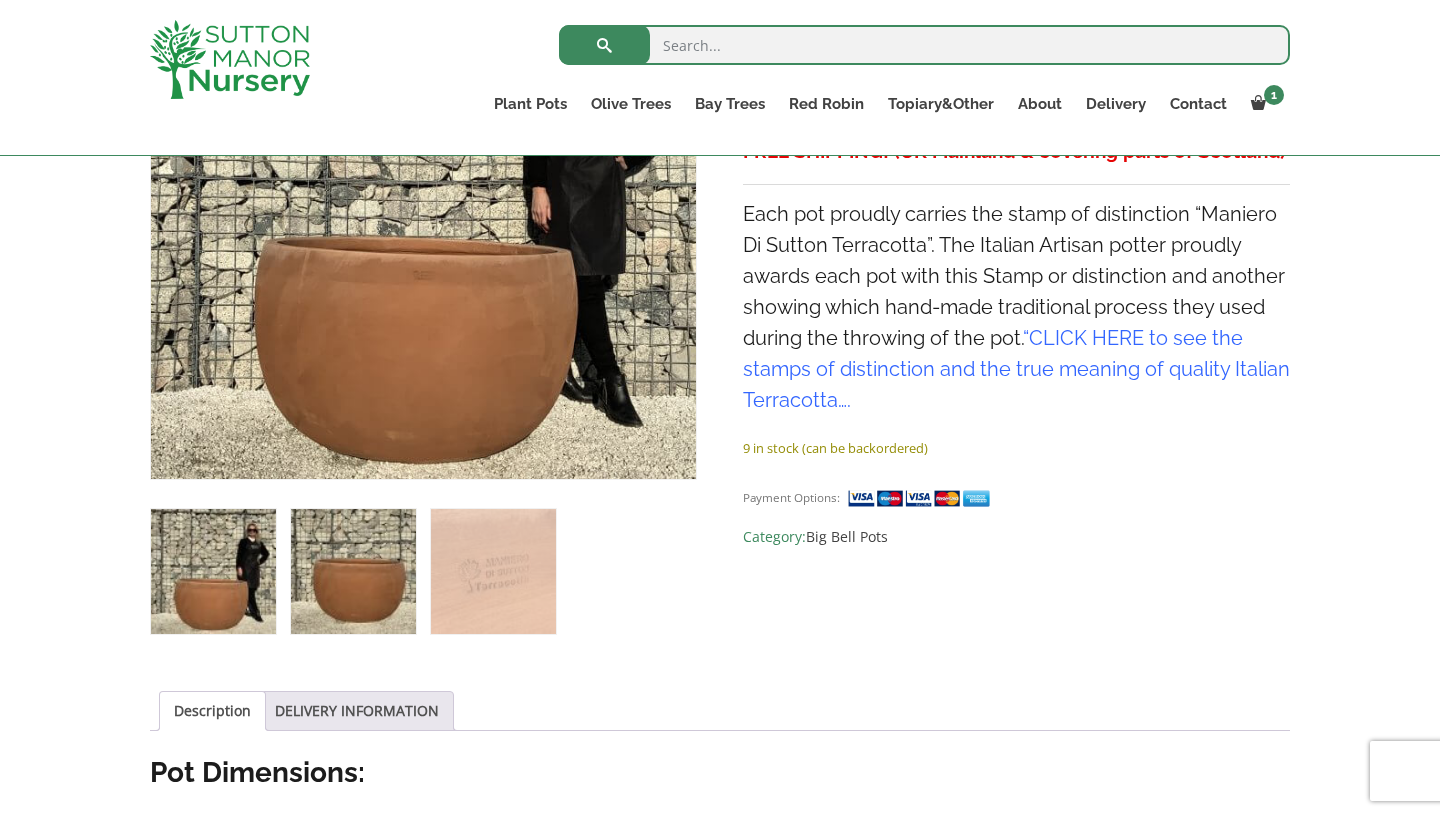 click at bounding box center [353, 571] 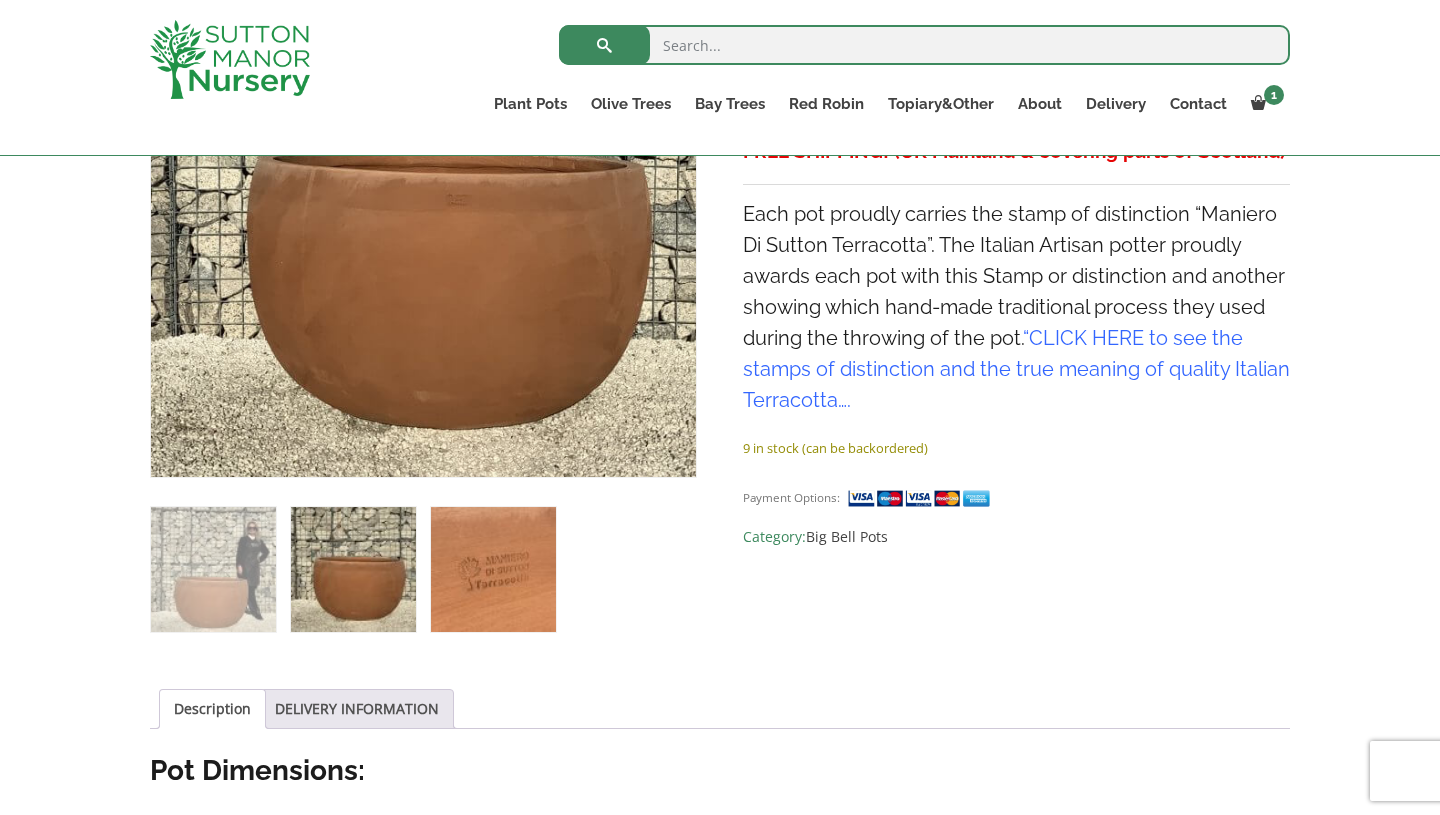 click at bounding box center (493, 569) 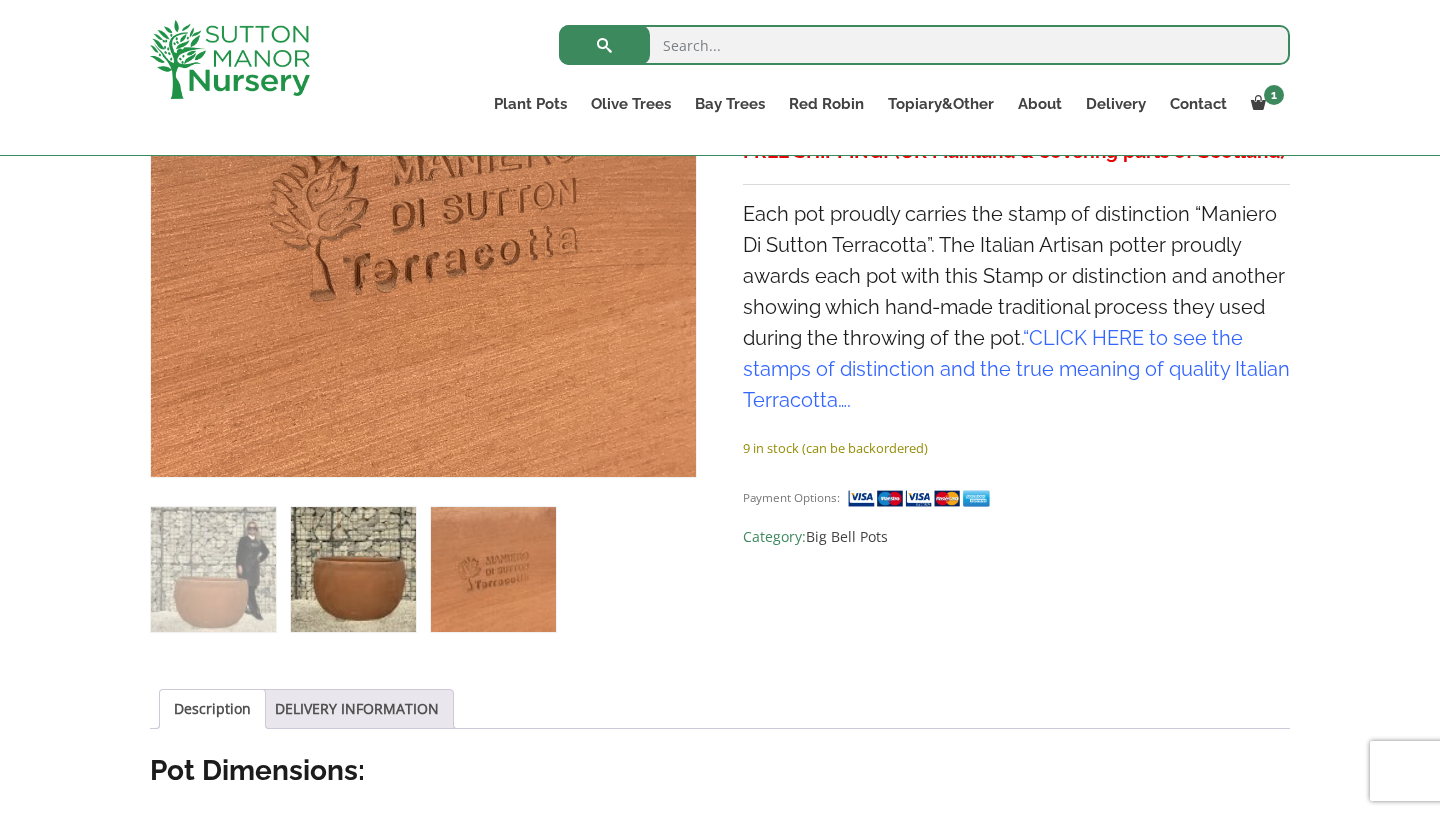click at bounding box center [353, 569] 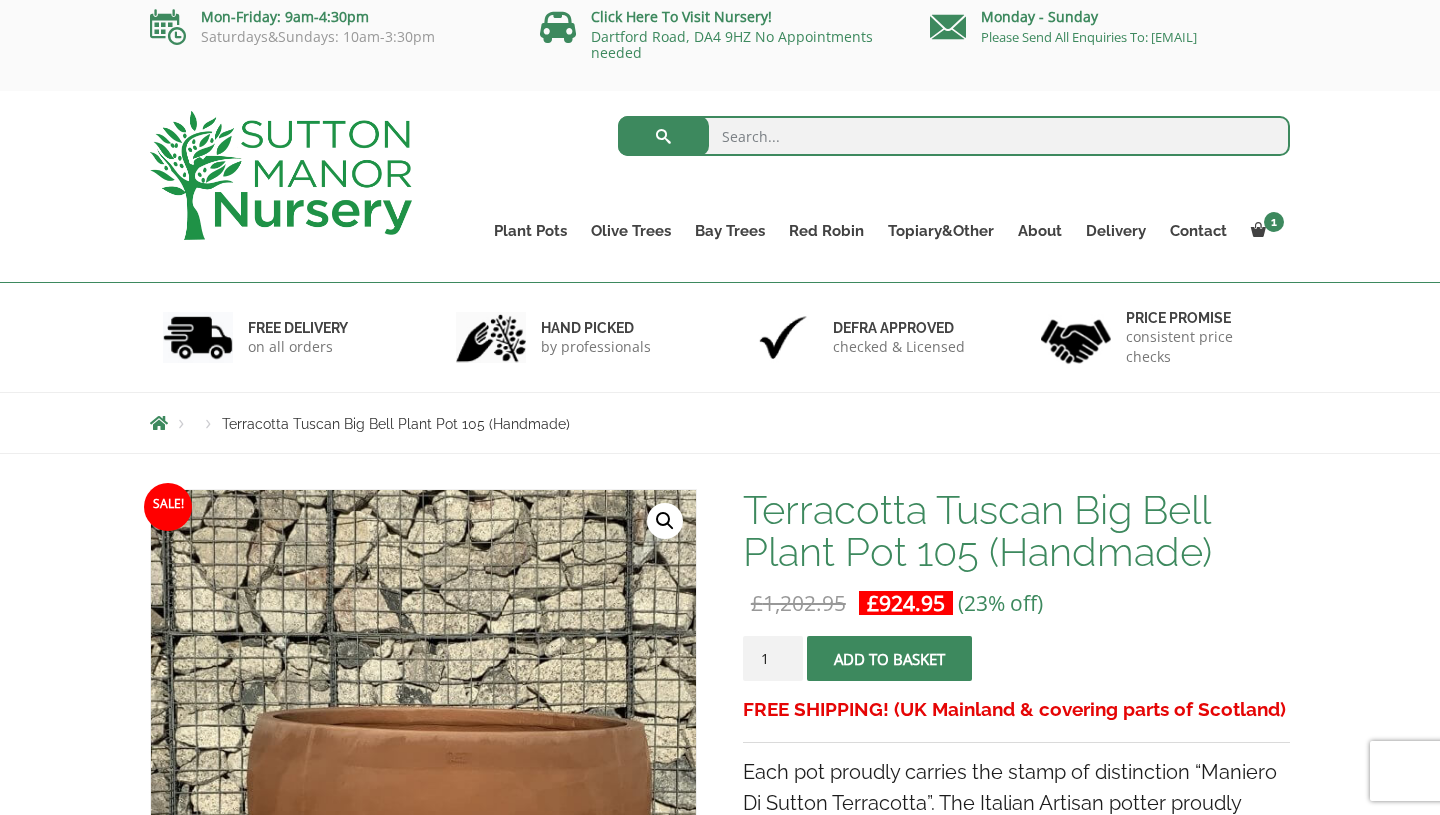 scroll, scrollTop: 0, scrollLeft: 0, axis: both 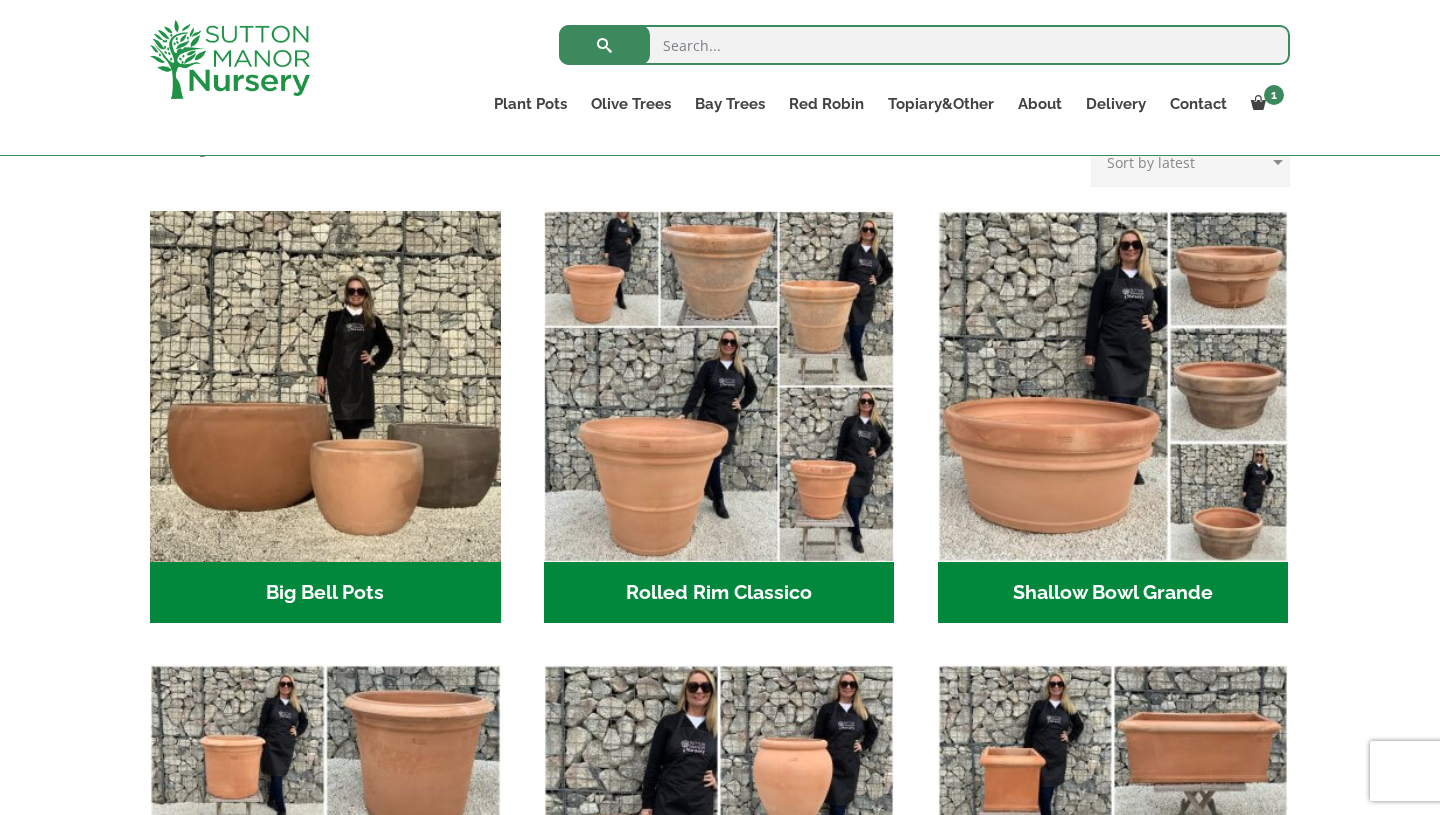 click on "Shallow Bowl Grande  (2)" at bounding box center [1113, 593] 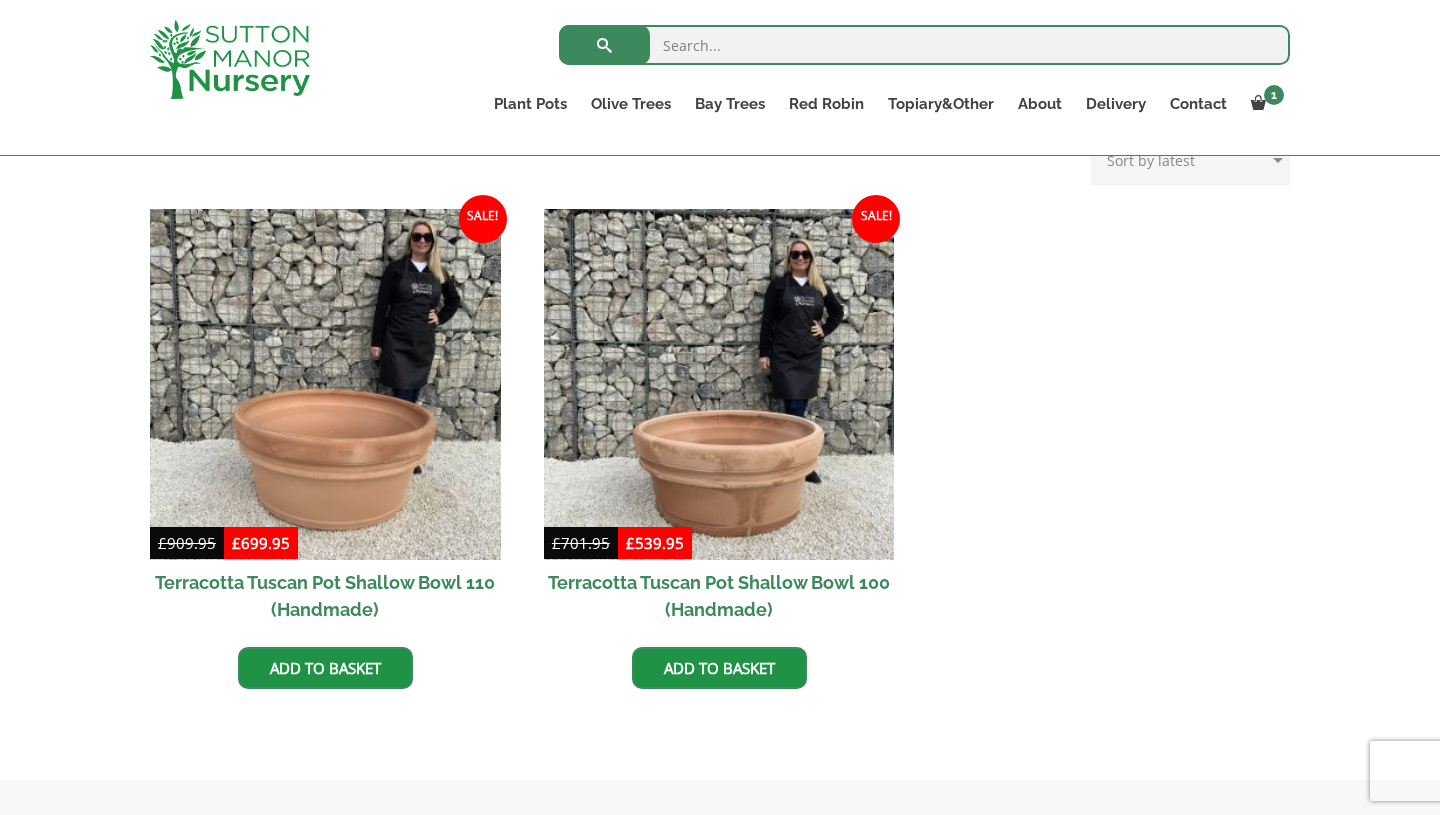 scroll, scrollTop: 842, scrollLeft: 0, axis: vertical 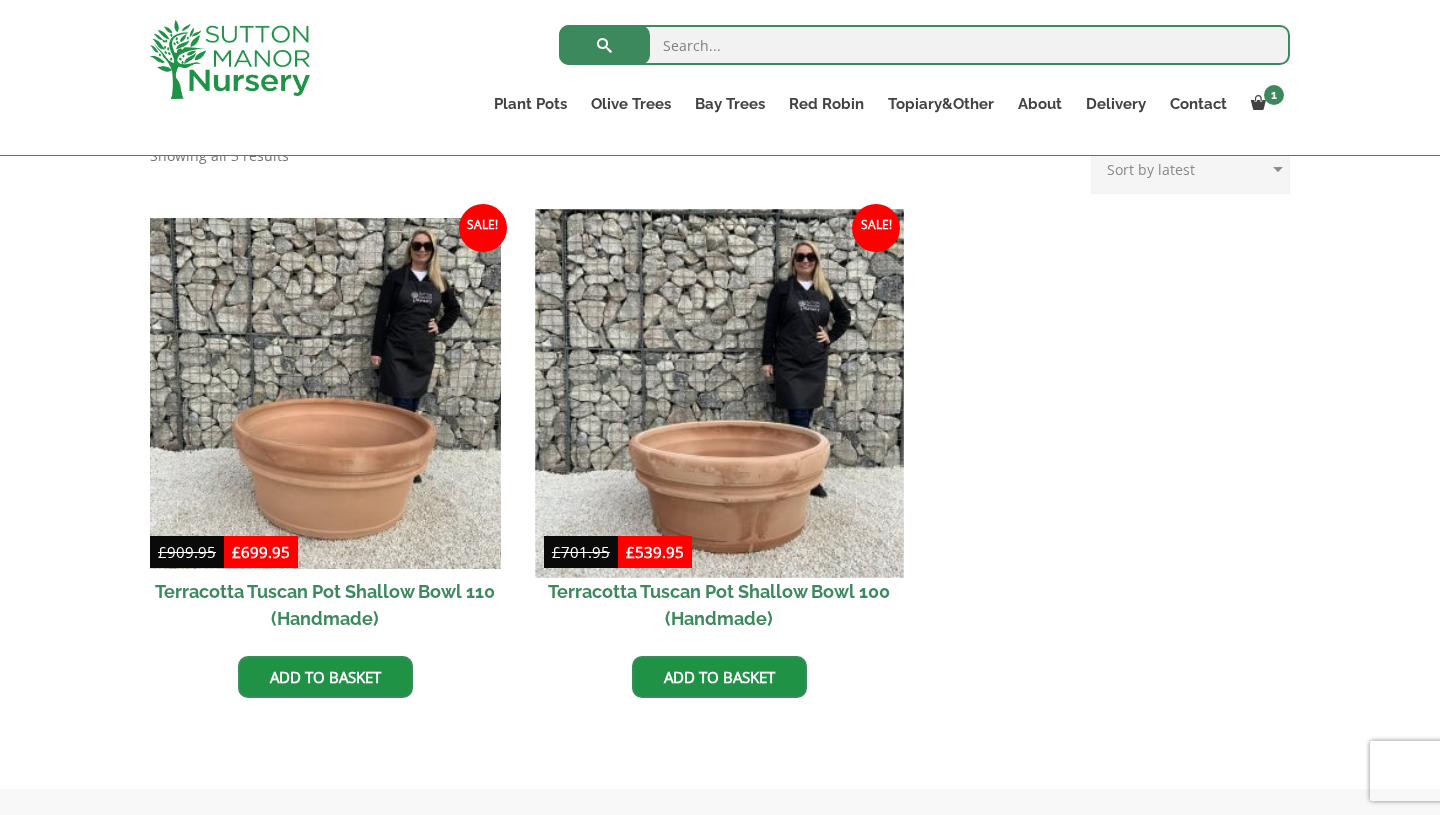click at bounding box center (719, 393) 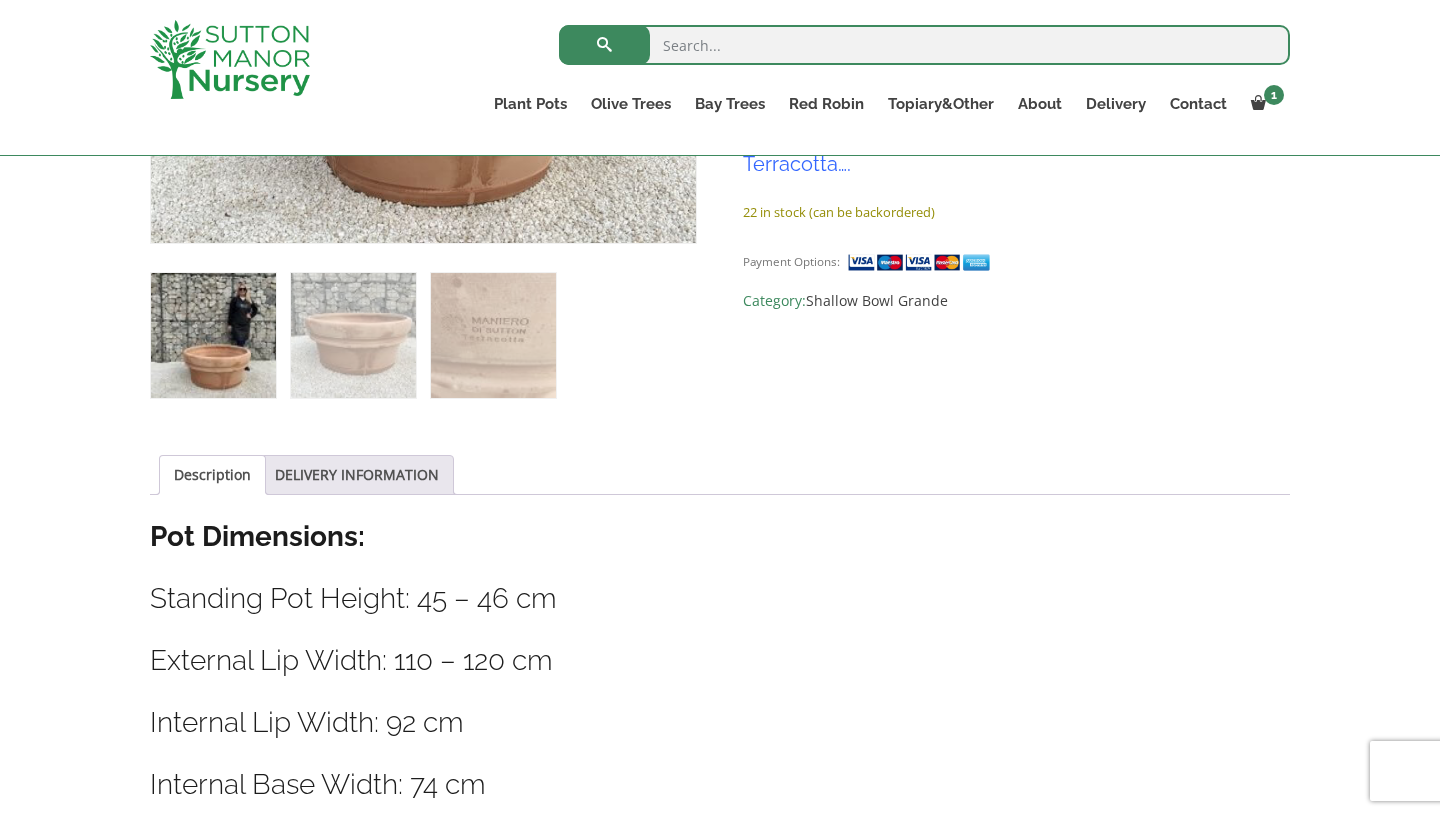 scroll, scrollTop: 772, scrollLeft: 0, axis: vertical 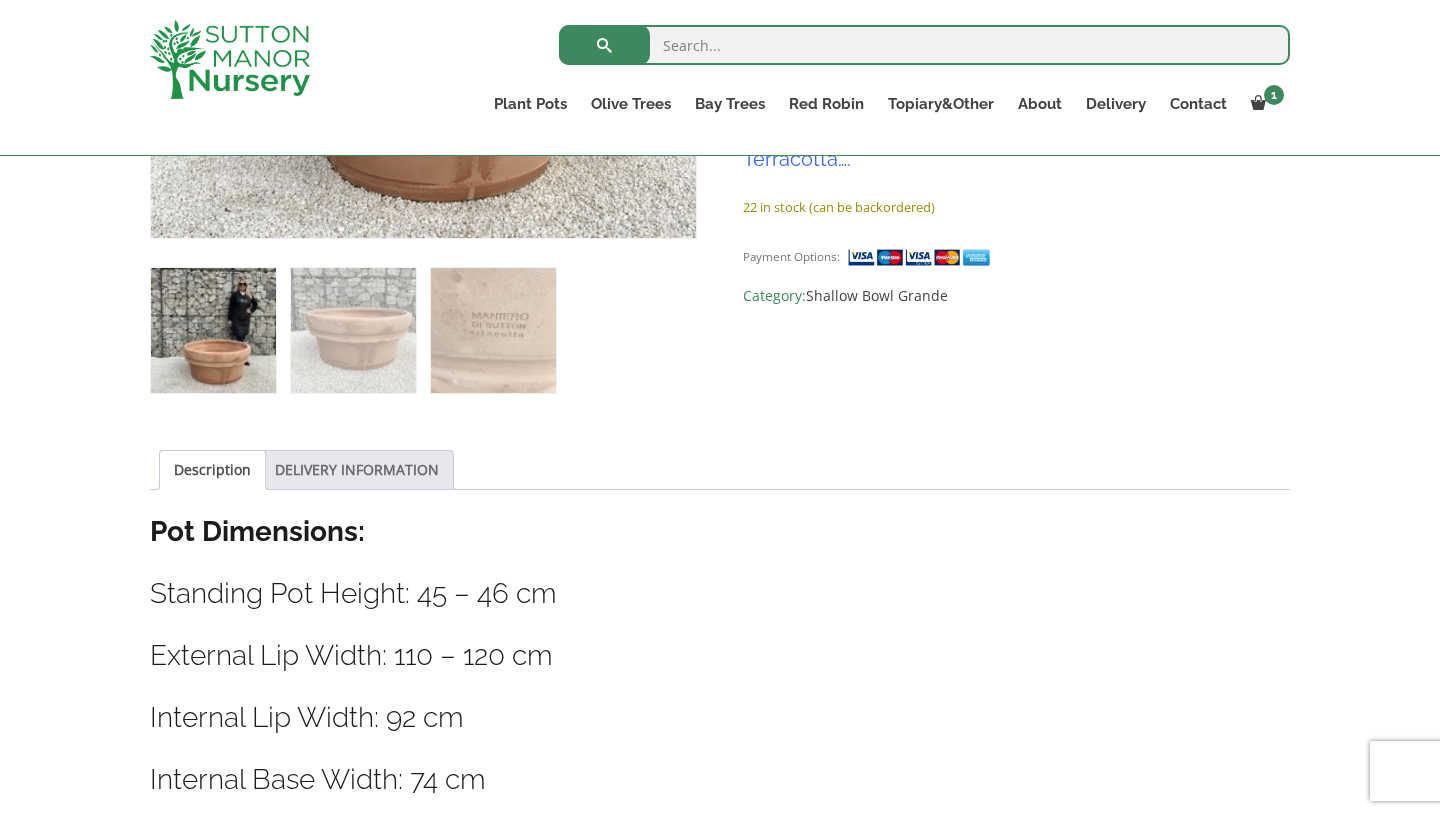 click on "DELIVERY INFORMATION" at bounding box center [357, 470] 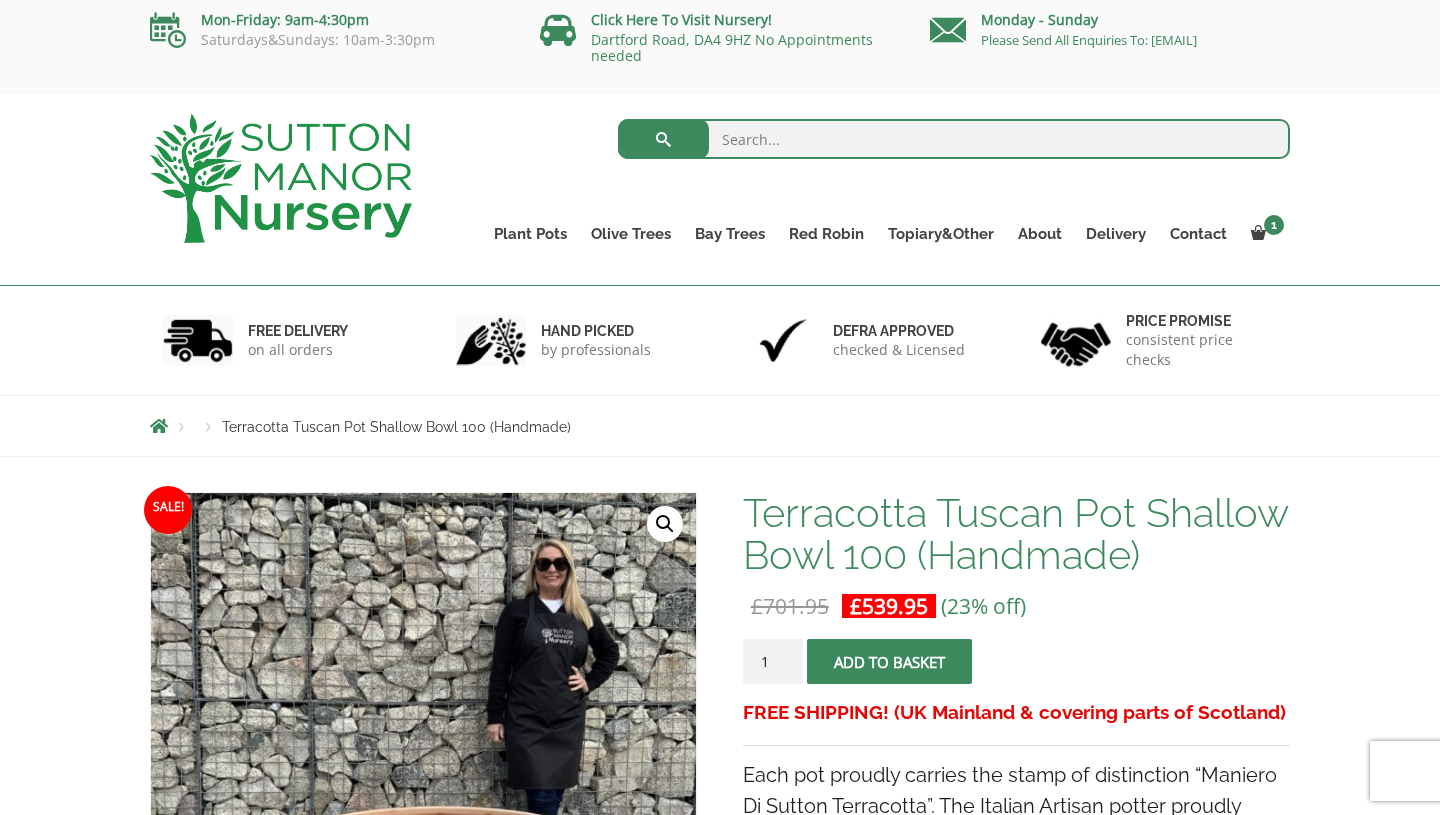 scroll, scrollTop: 1, scrollLeft: 0, axis: vertical 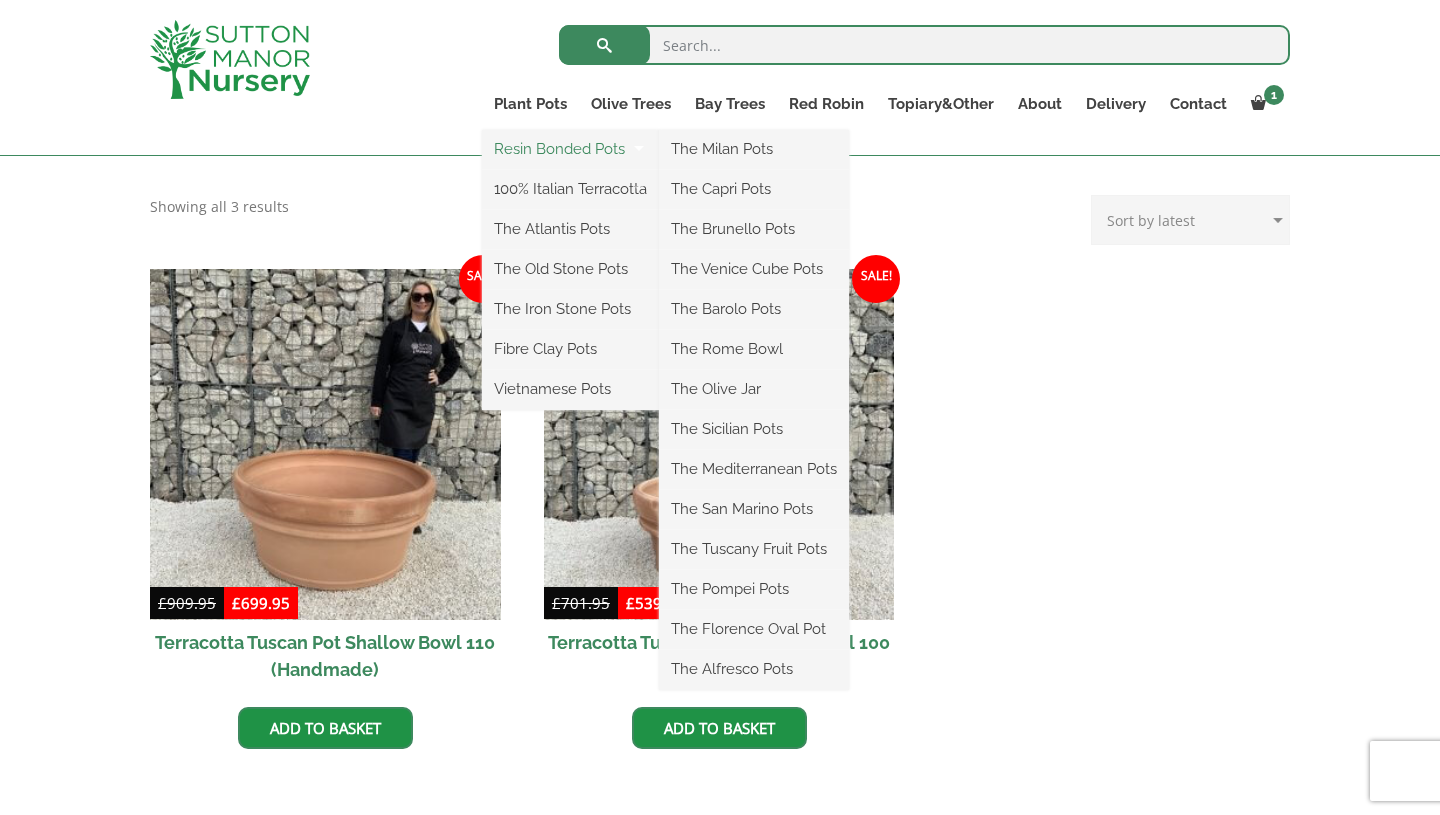click on "Resin Bonded Pots" at bounding box center (570, 149) 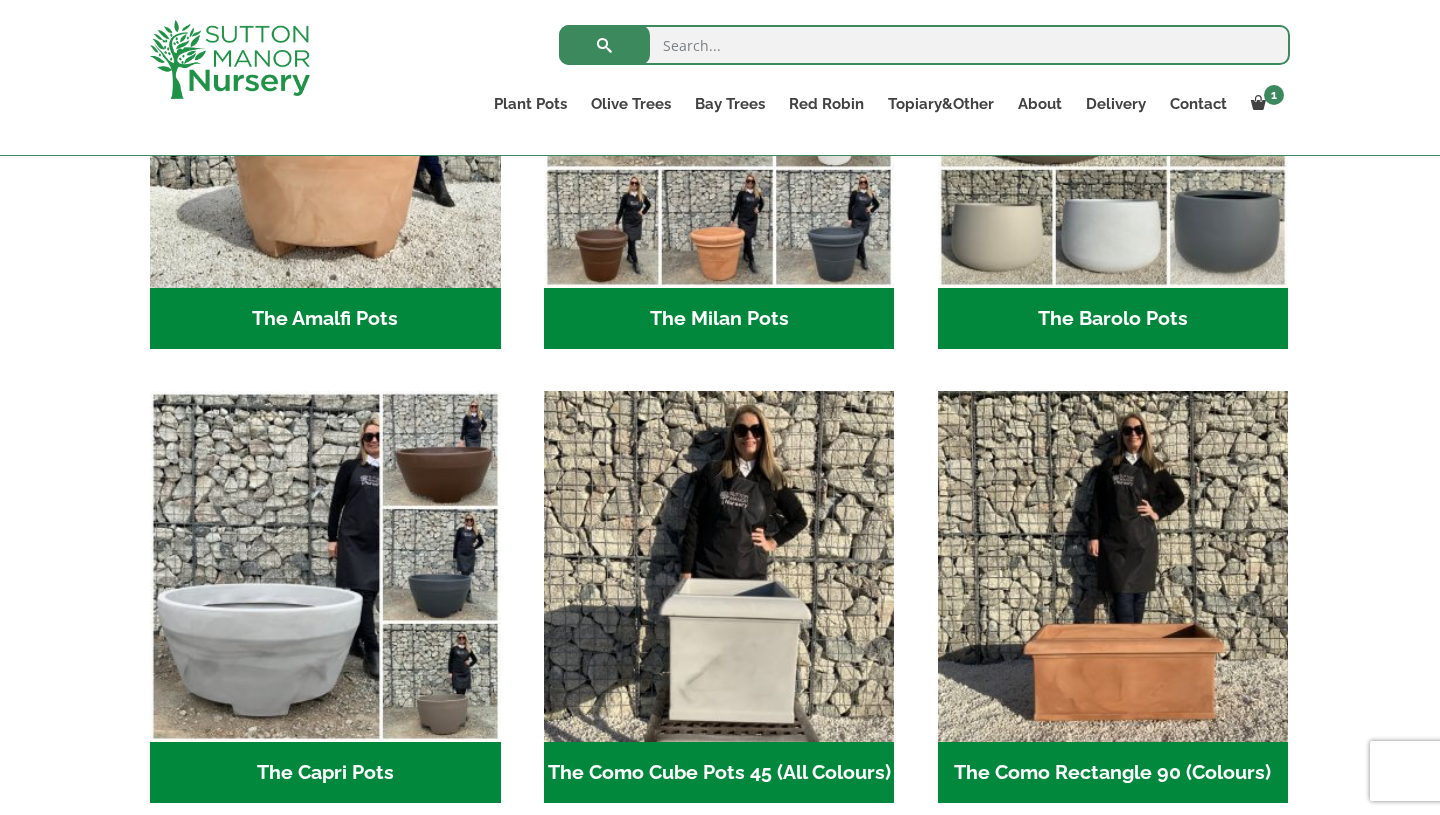 scroll, scrollTop: 541, scrollLeft: 0, axis: vertical 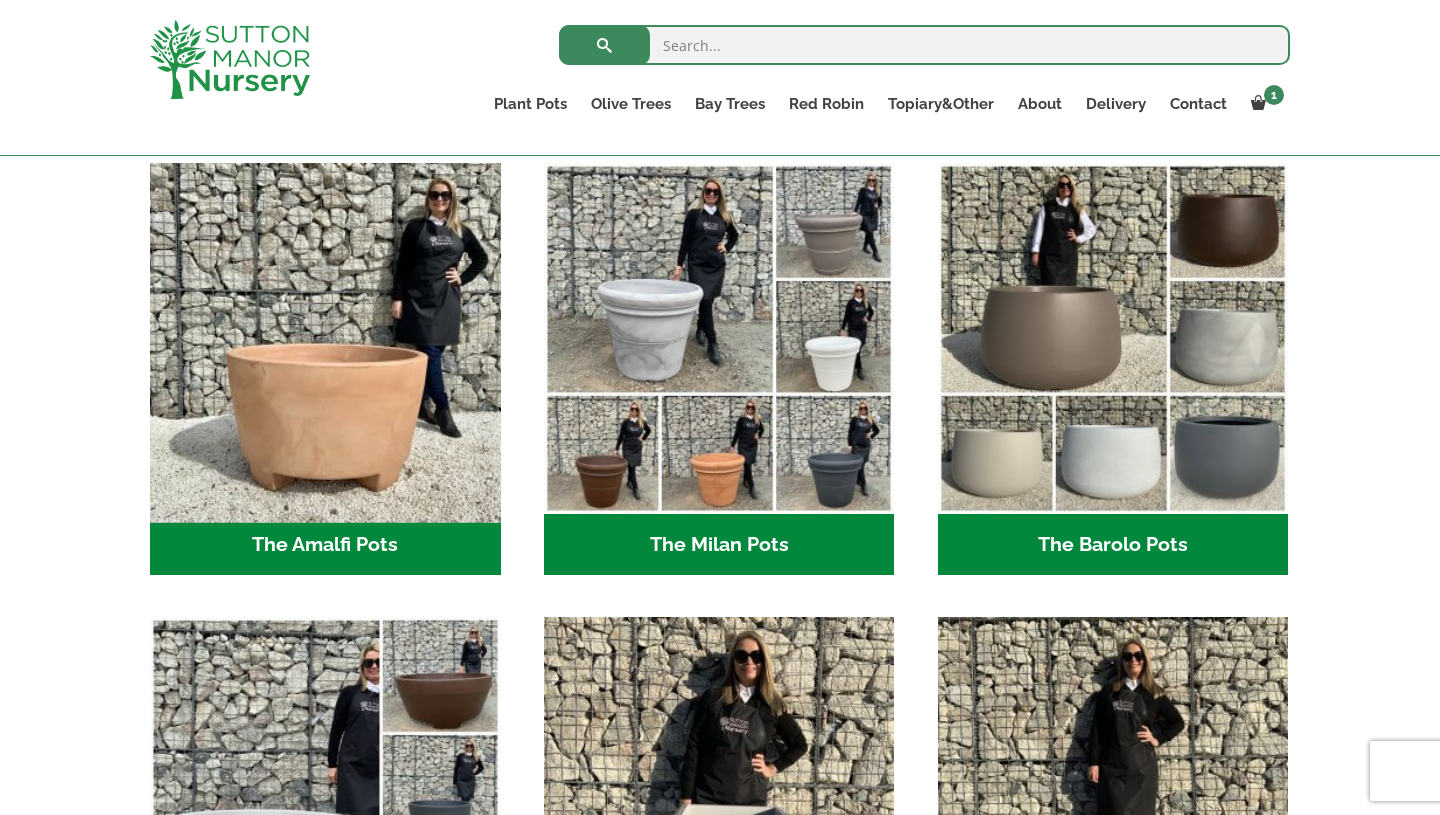 click at bounding box center [325, 338] 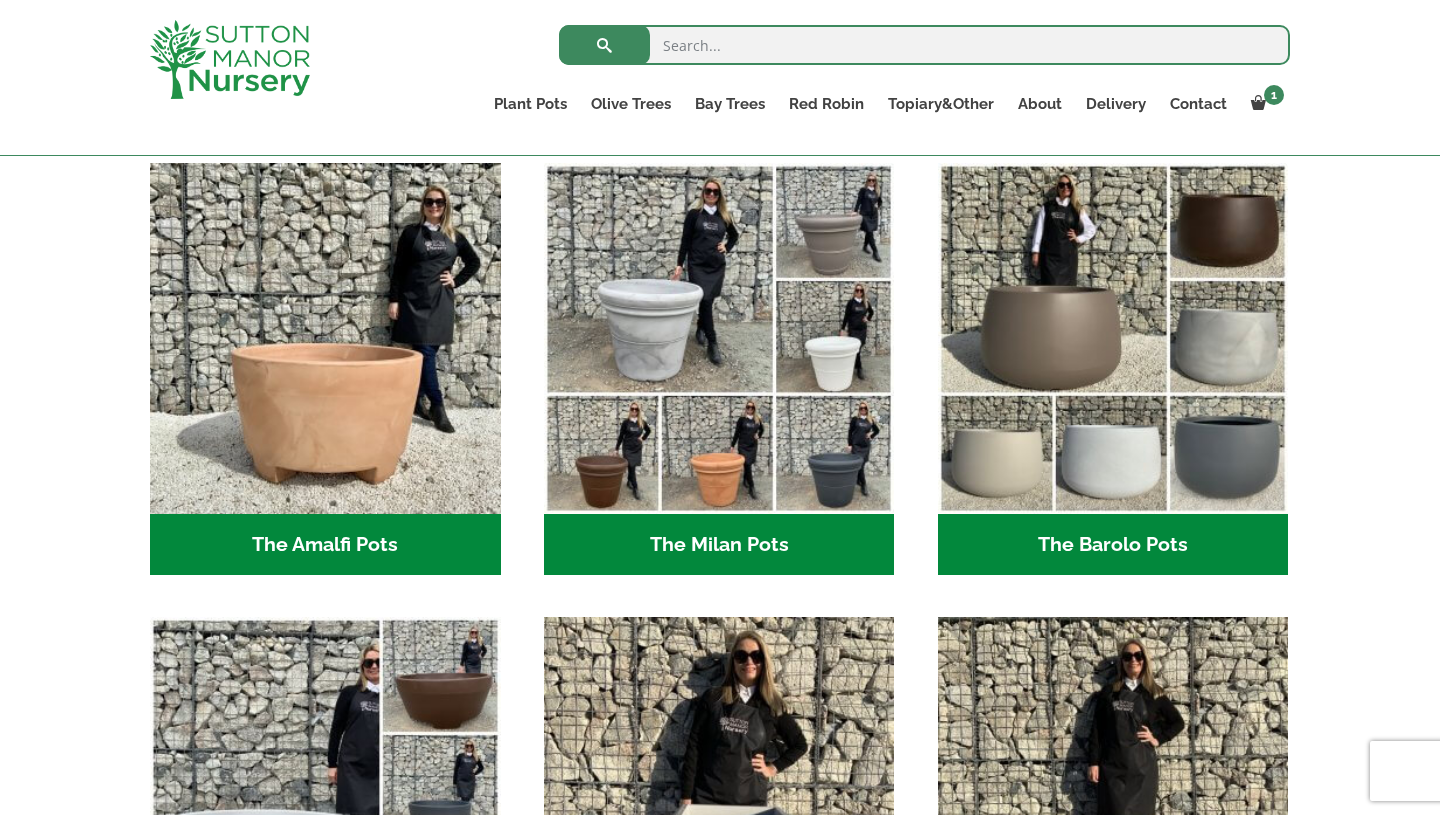 click on "The Amalfi Pots  (3)" at bounding box center [325, 545] 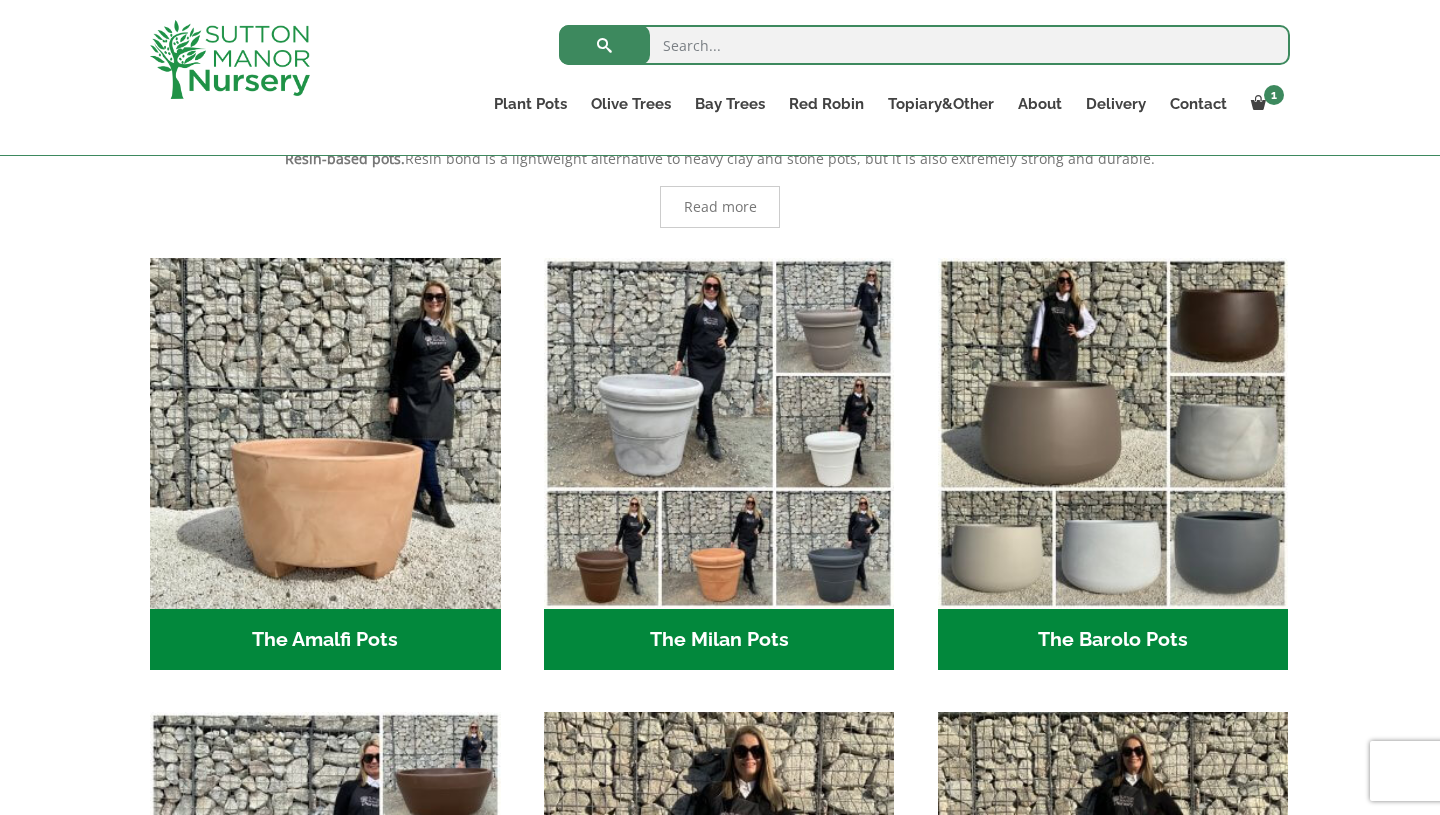 scroll, scrollTop: 380, scrollLeft: 0, axis: vertical 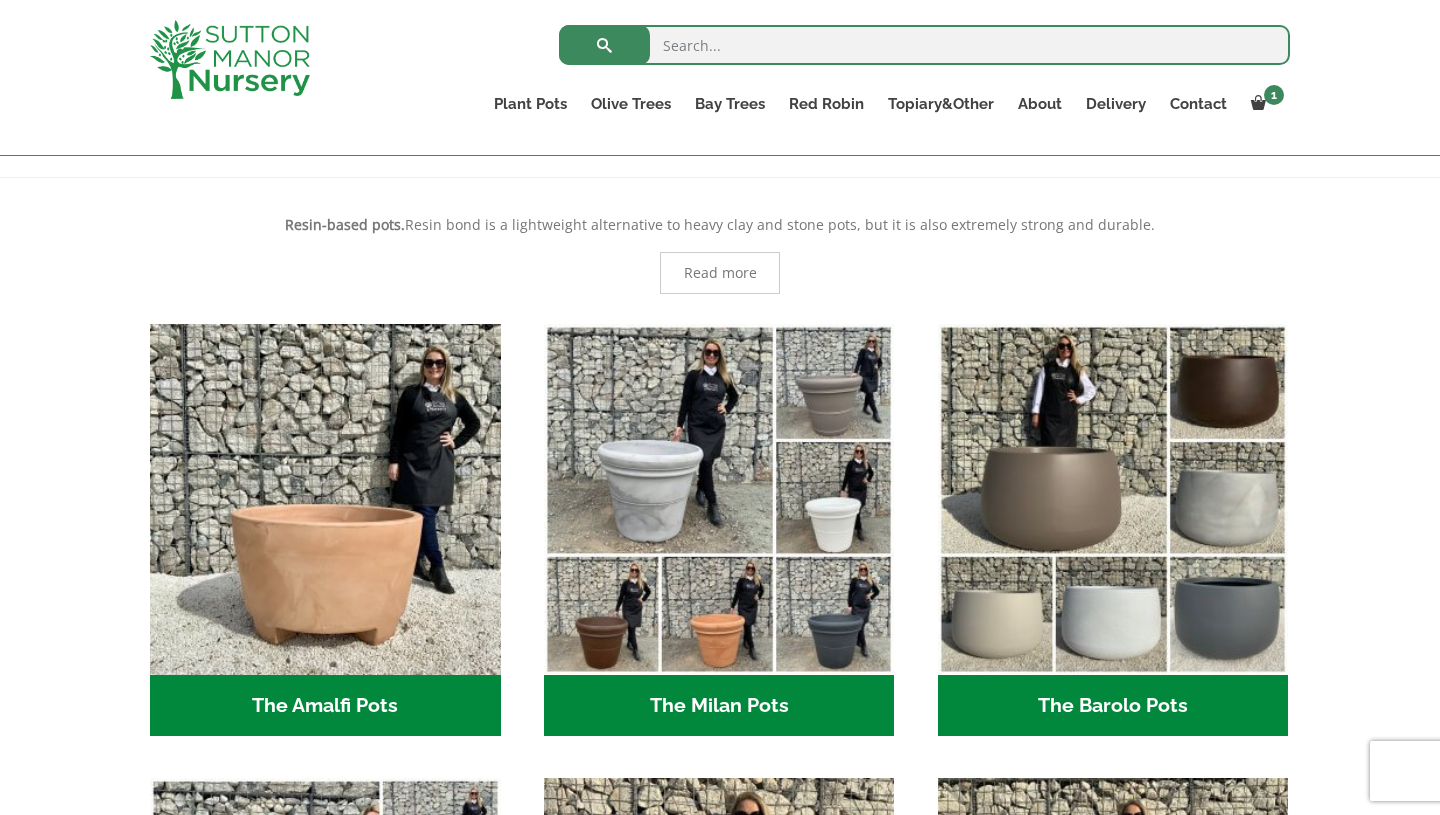 click on "The Amalfi Pots  (3)" at bounding box center [325, 706] 